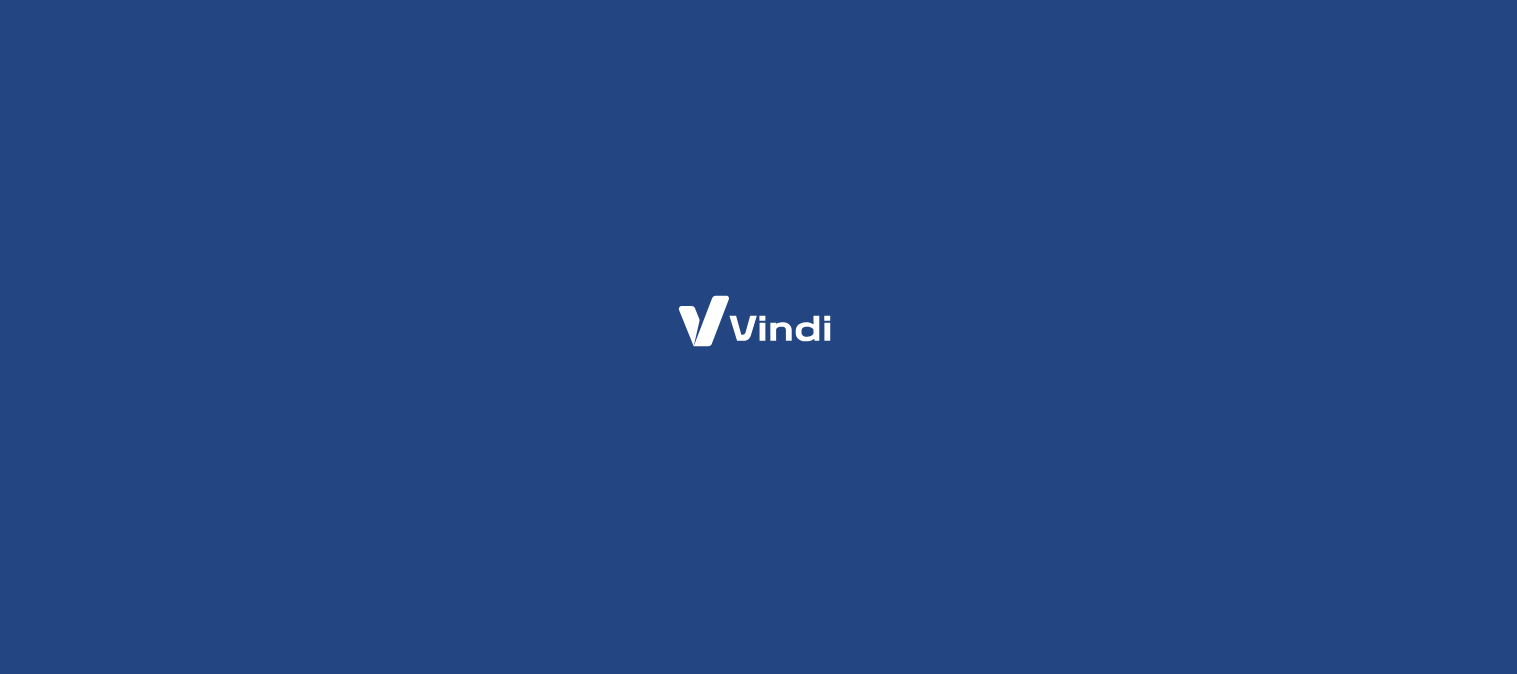 scroll, scrollTop: 0, scrollLeft: 0, axis: both 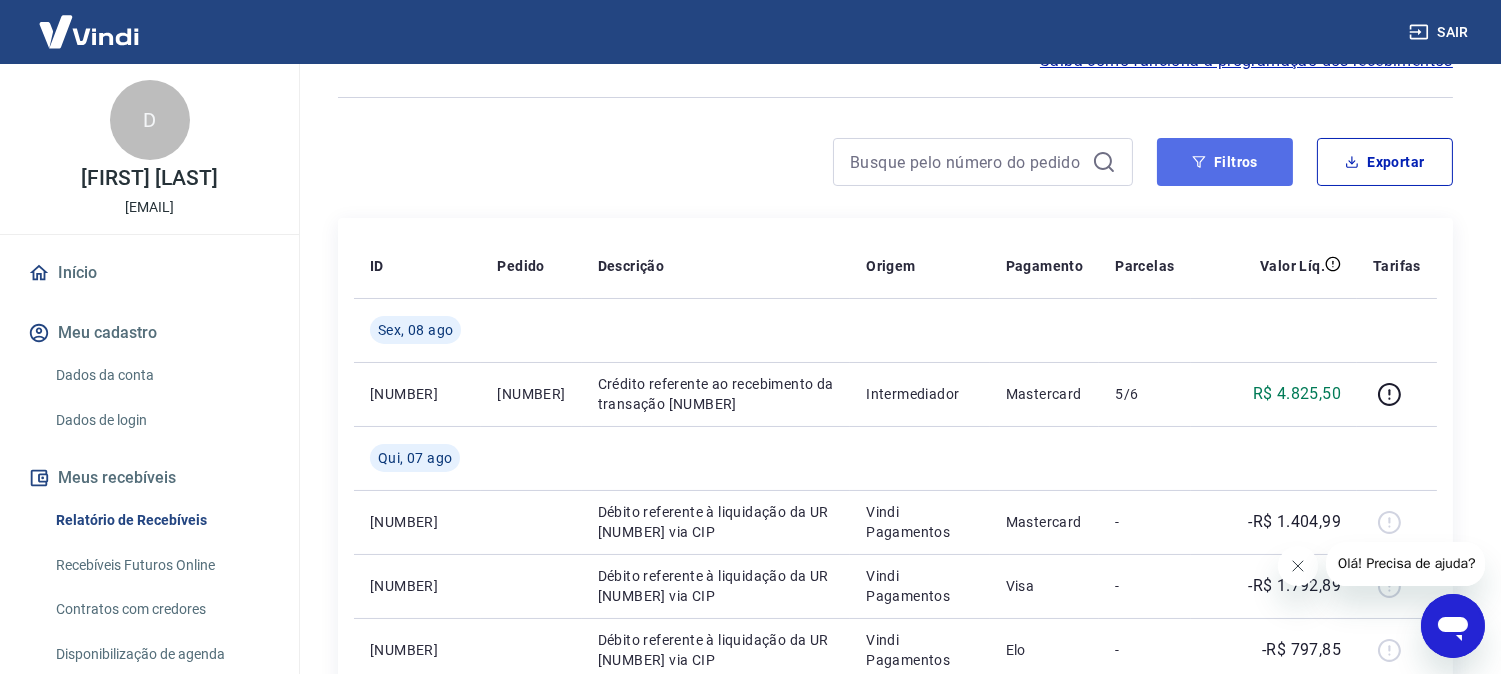 click on "Filtros" at bounding box center [1225, 162] 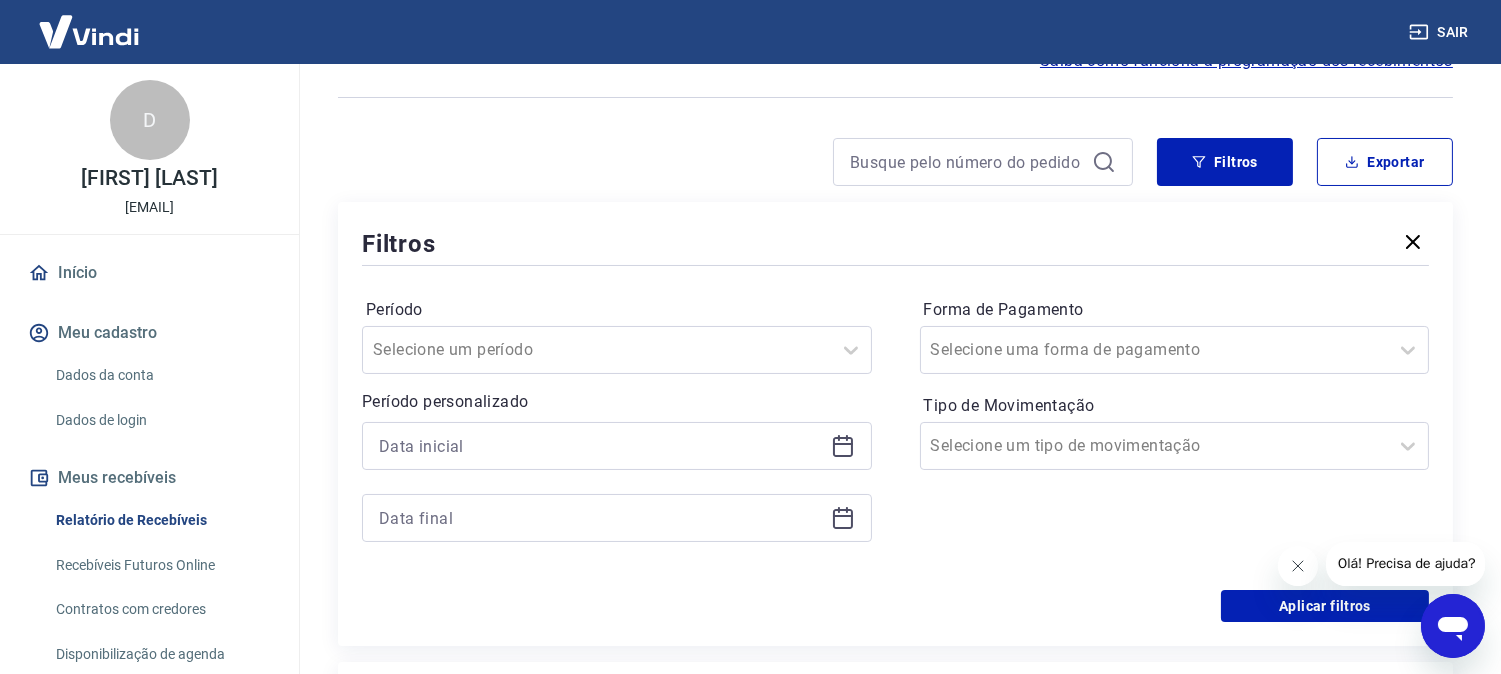 click 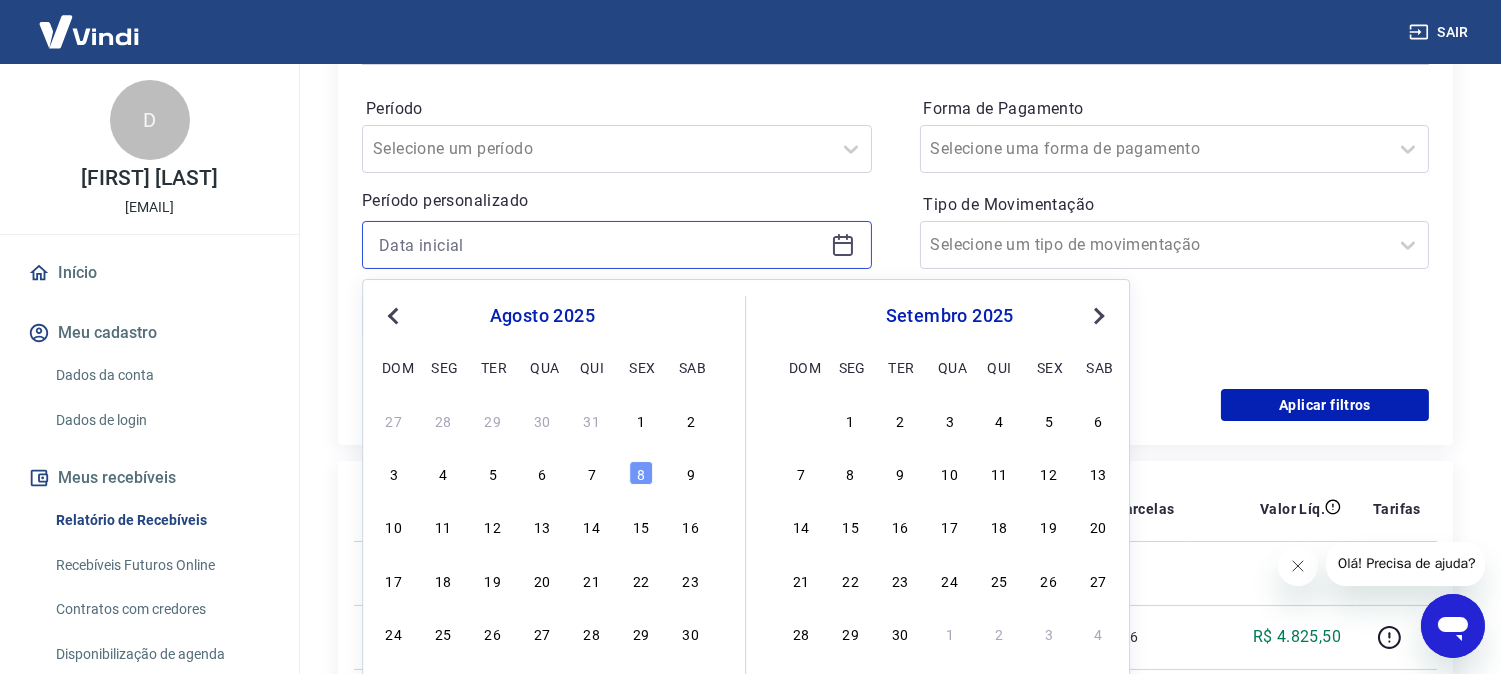 scroll, scrollTop: 333, scrollLeft: 0, axis: vertical 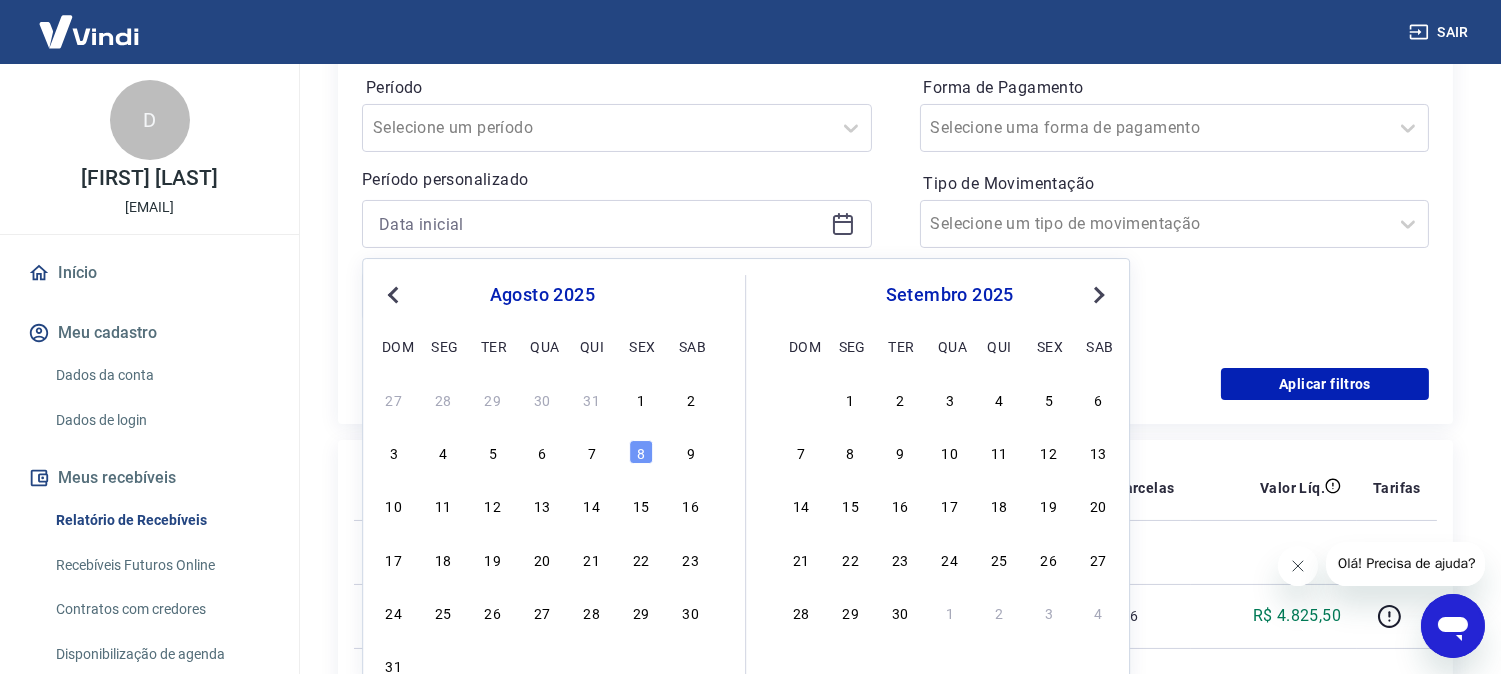 click on "31" at bounding box center (592, 399) 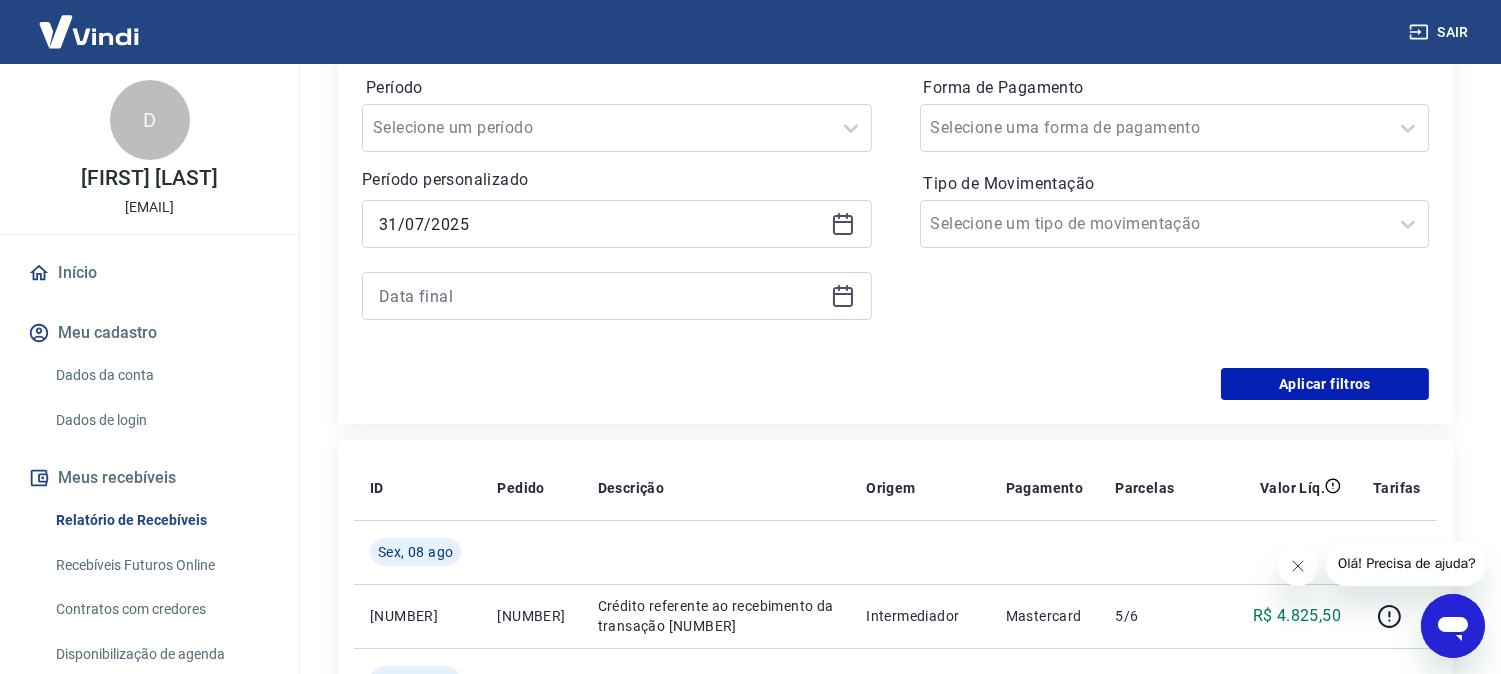 click 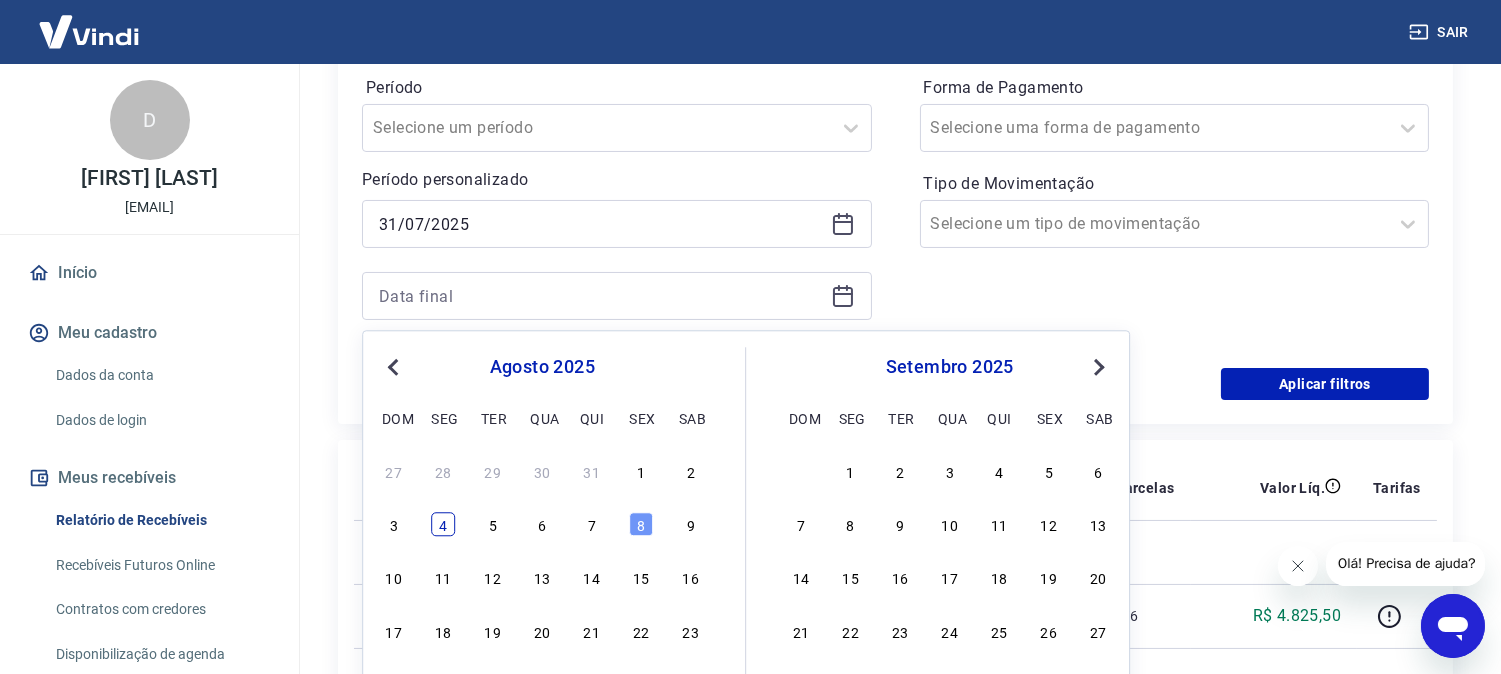 click on "4" at bounding box center [443, 525] 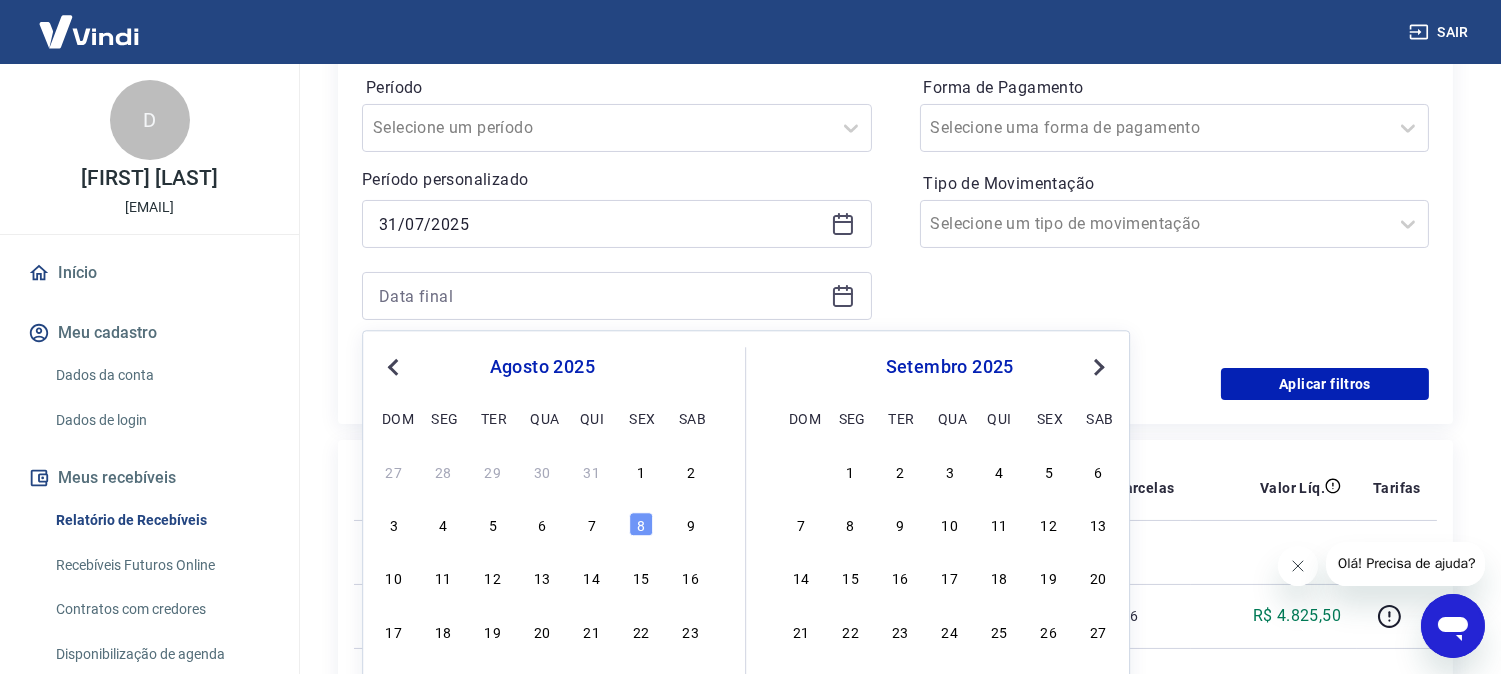 type on "04/08/2025" 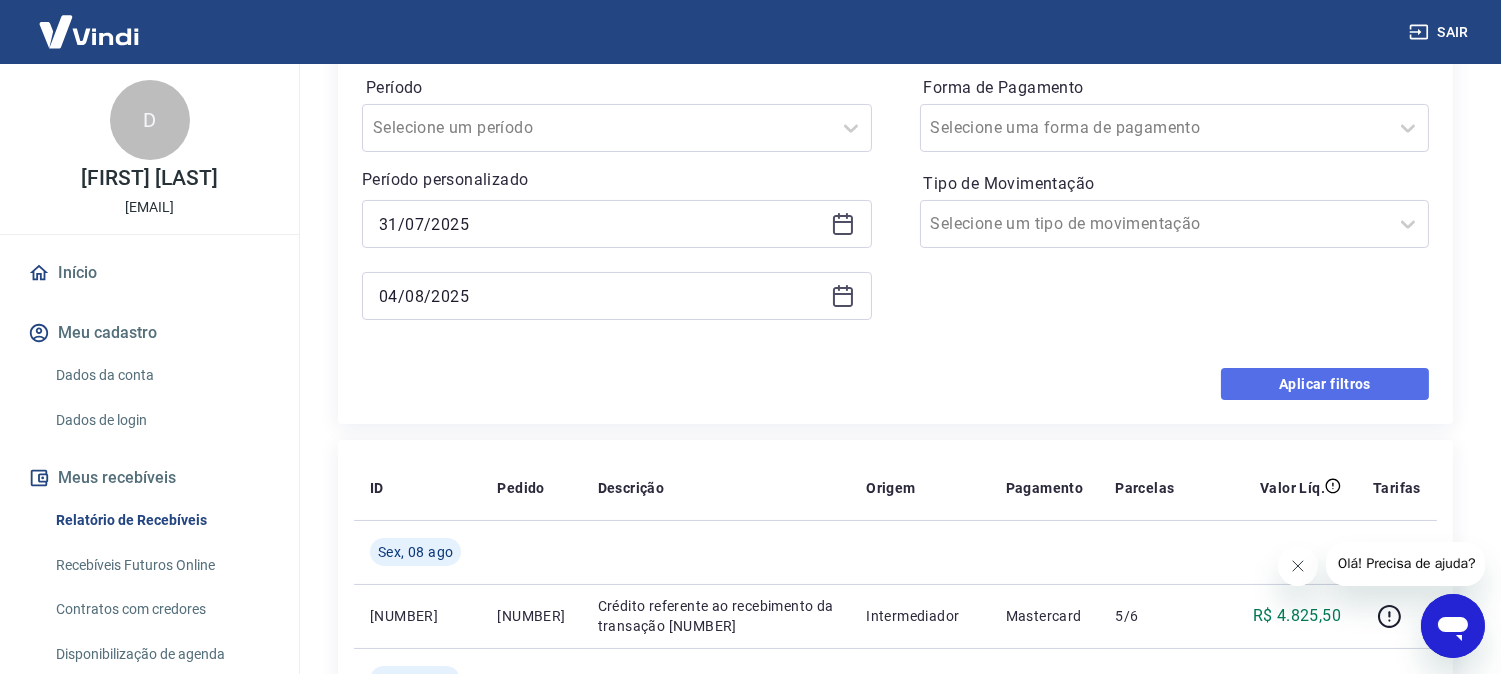 click on "Aplicar filtros" at bounding box center (1325, 384) 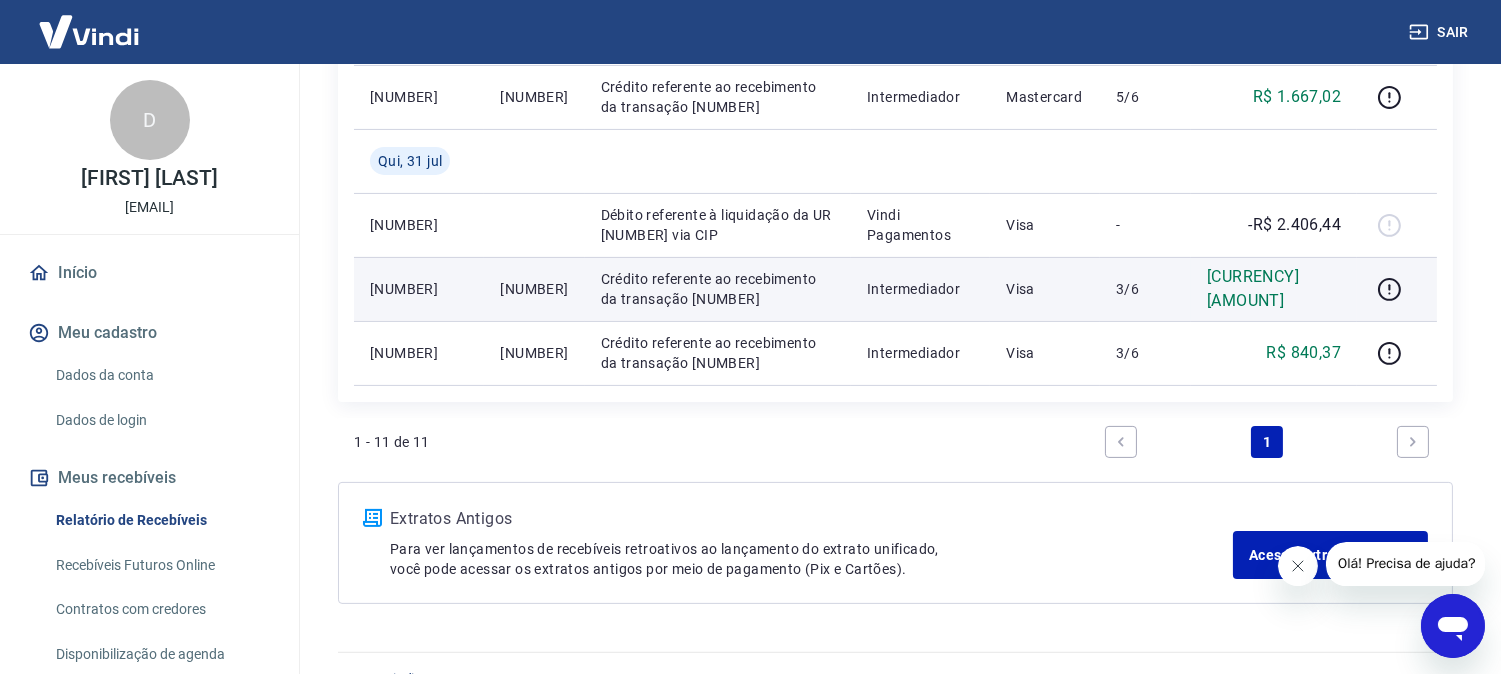 scroll, scrollTop: 1023, scrollLeft: 0, axis: vertical 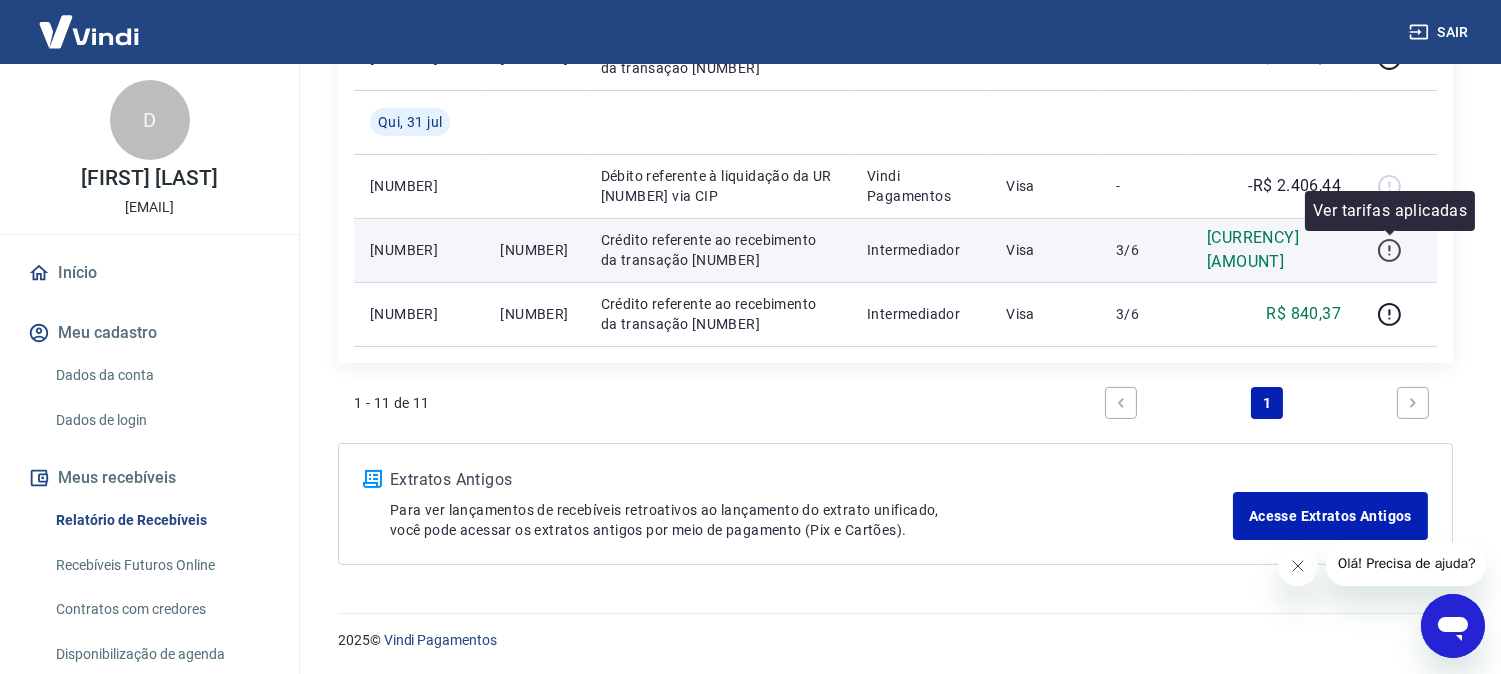 click 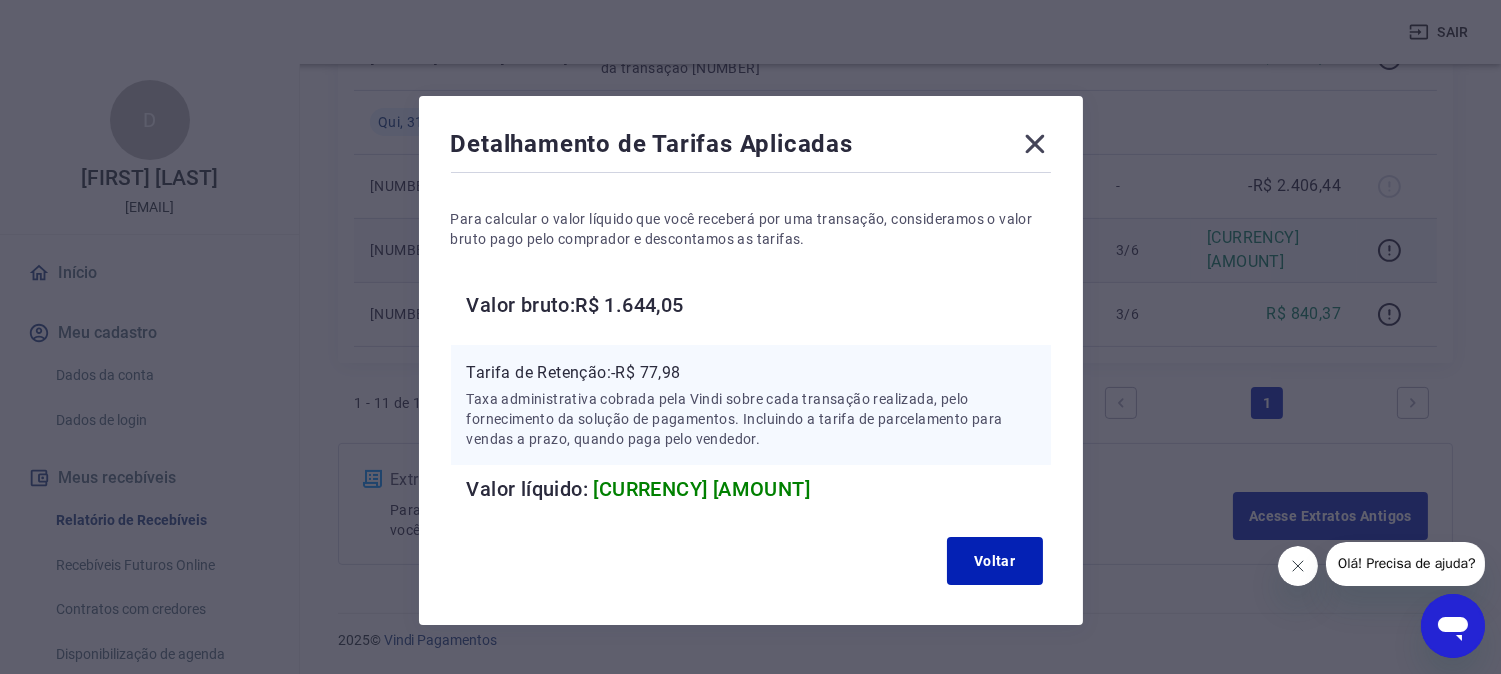 click 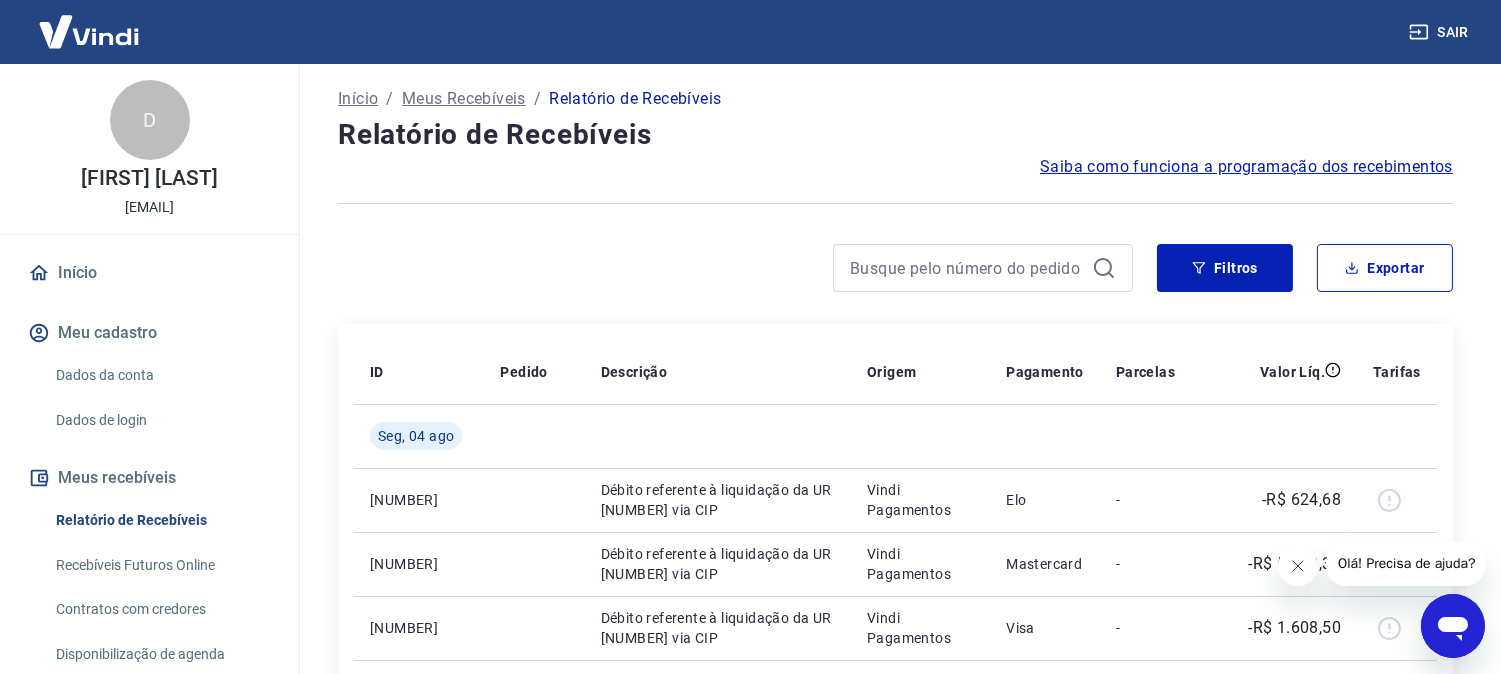 scroll, scrollTop: 0, scrollLeft: 0, axis: both 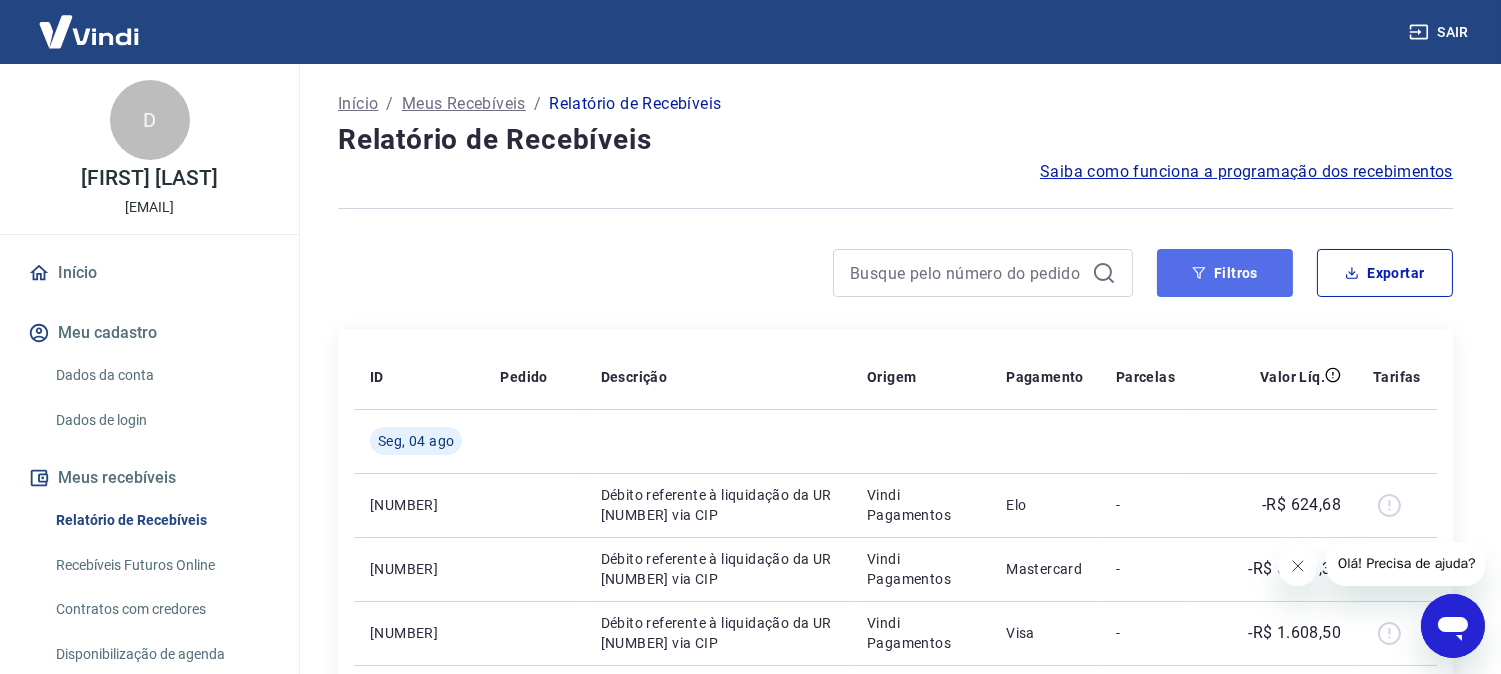 click on "Filtros" at bounding box center (1225, 273) 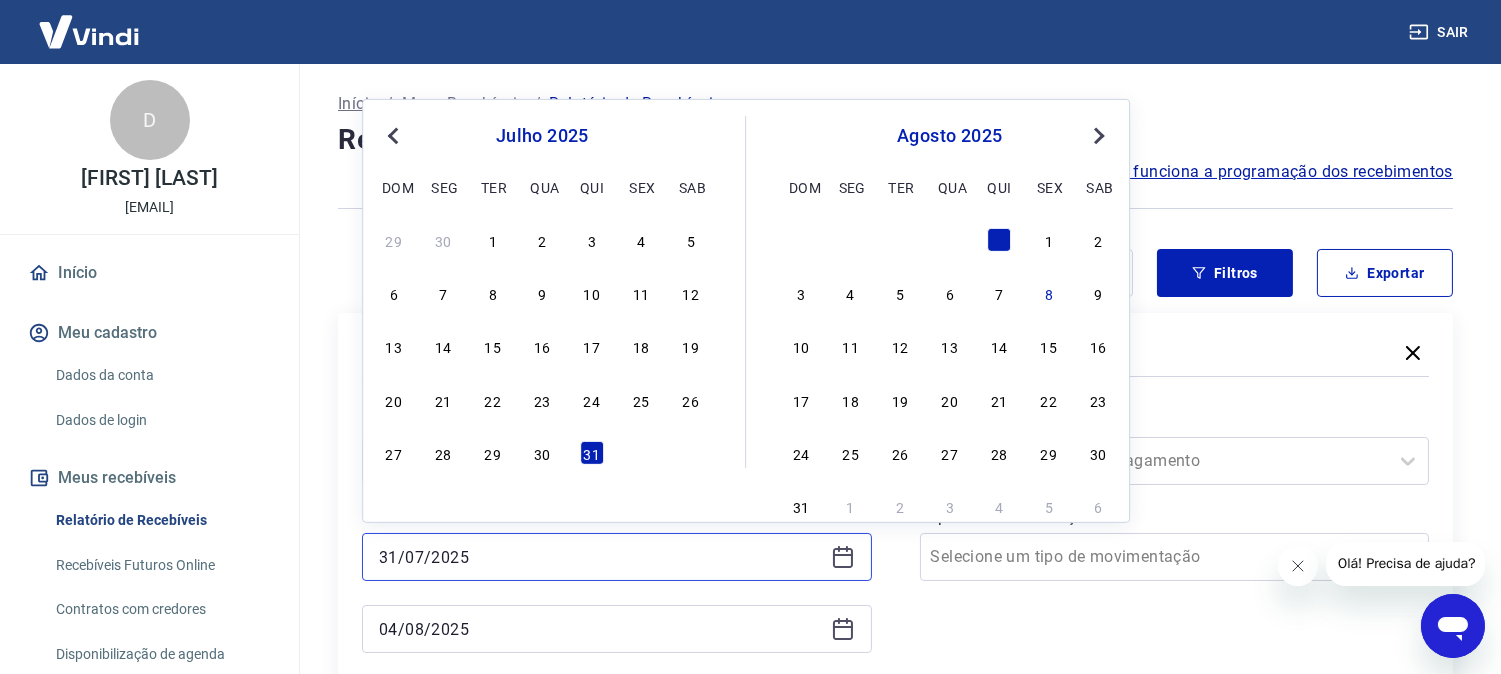 click on "31/07/2025" at bounding box center [601, 557] 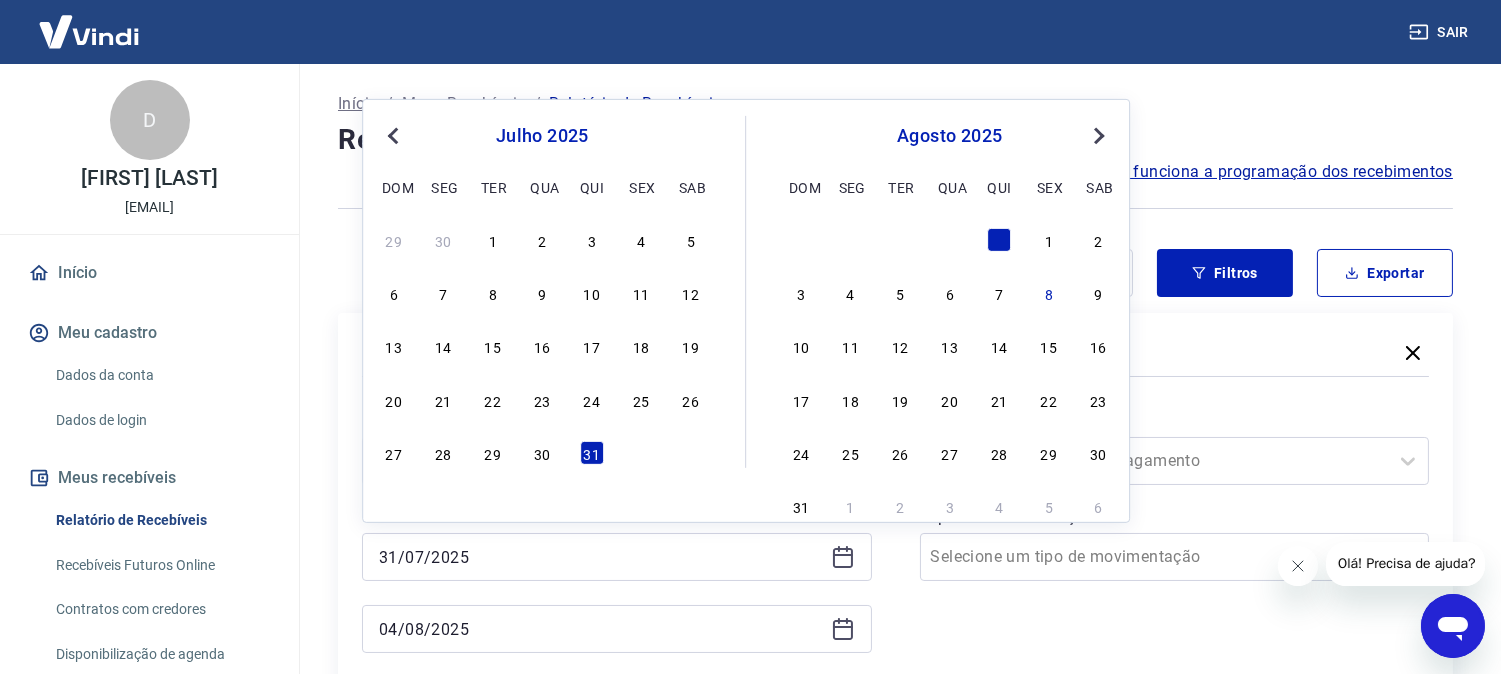 drag, startPoint x: 840, startPoint y: 295, endPoint x: 804, endPoint y: 305, distance: 37.363083 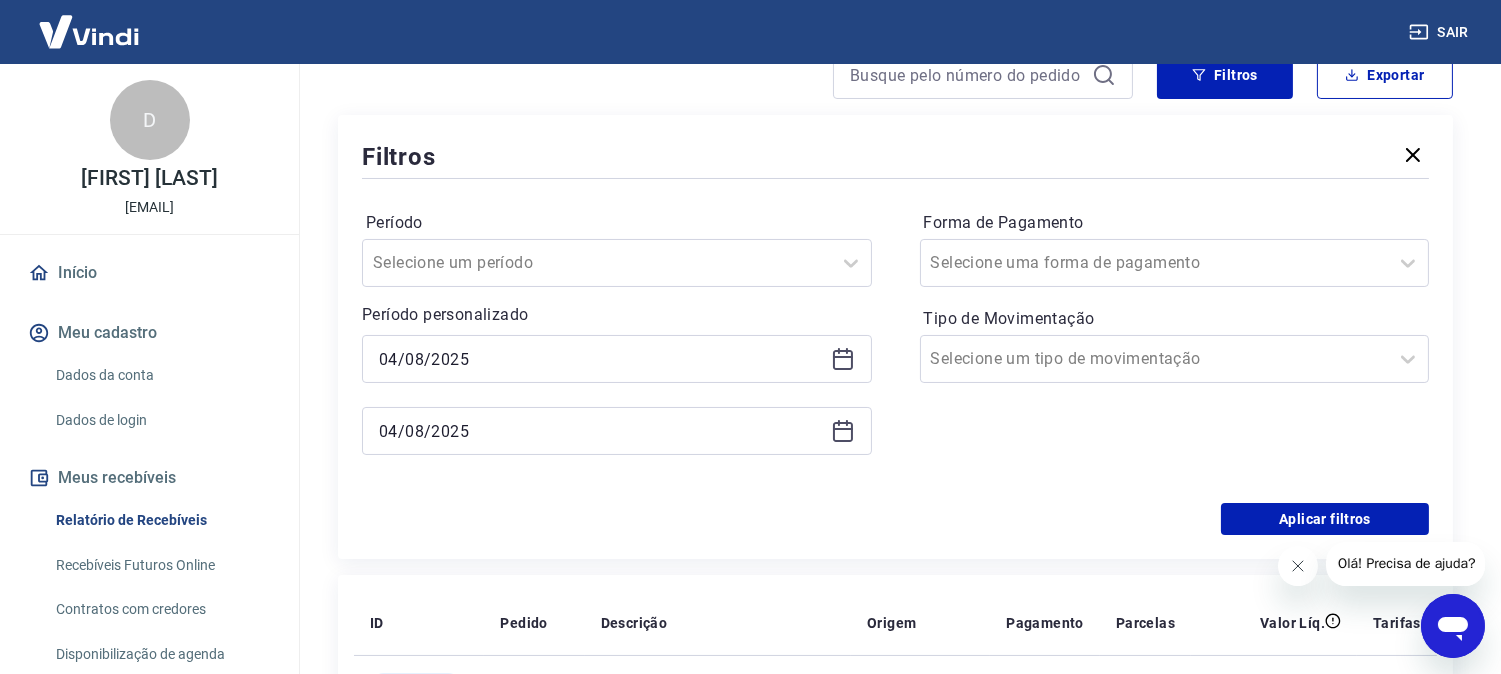 scroll, scrollTop: 222, scrollLeft: 0, axis: vertical 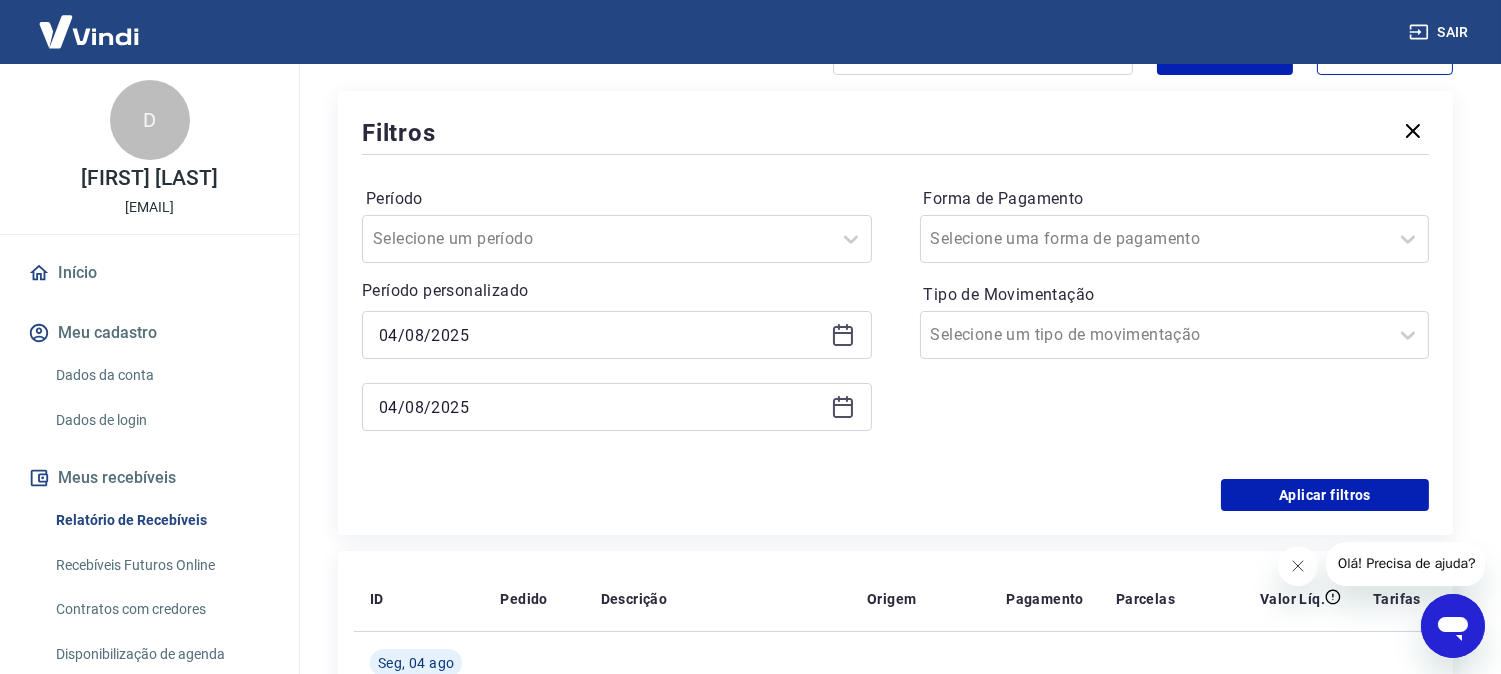 click 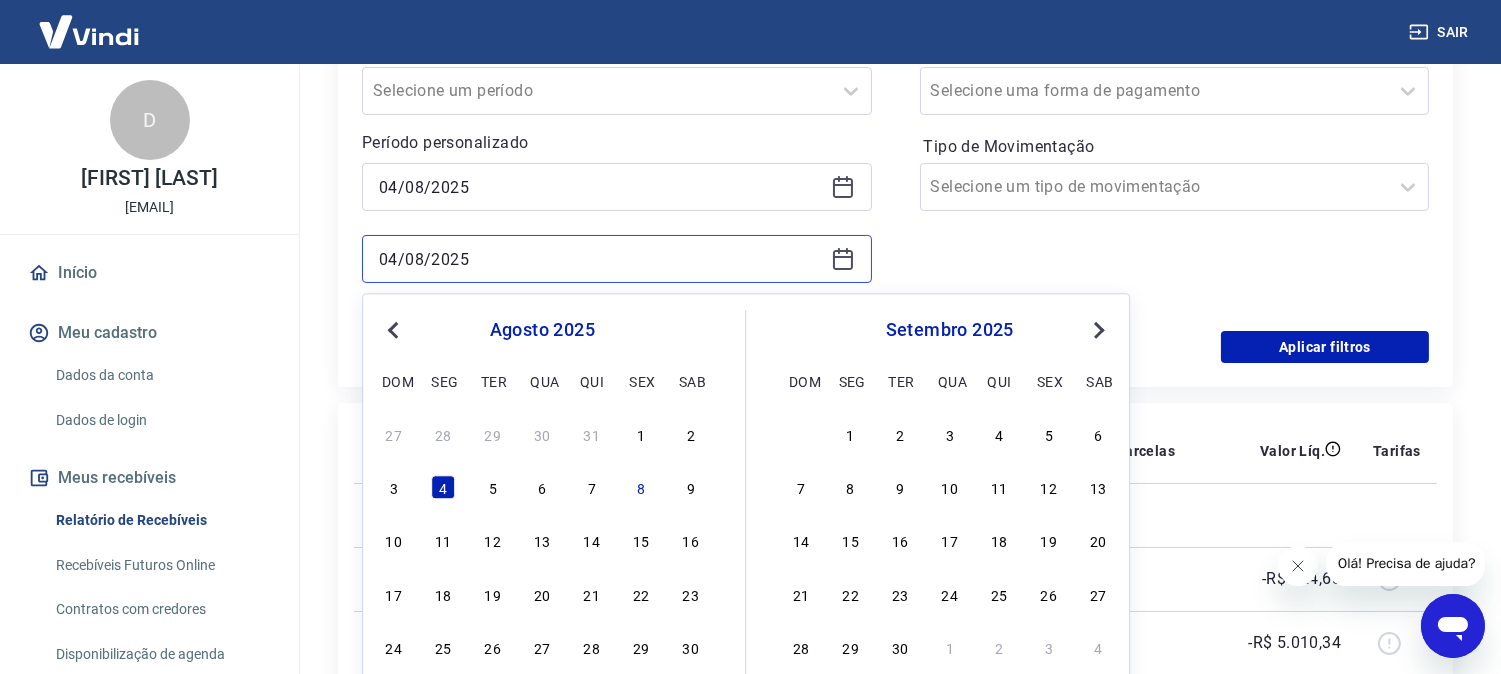 scroll, scrollTop: 555, scrollLeft: 0, axis: vertical 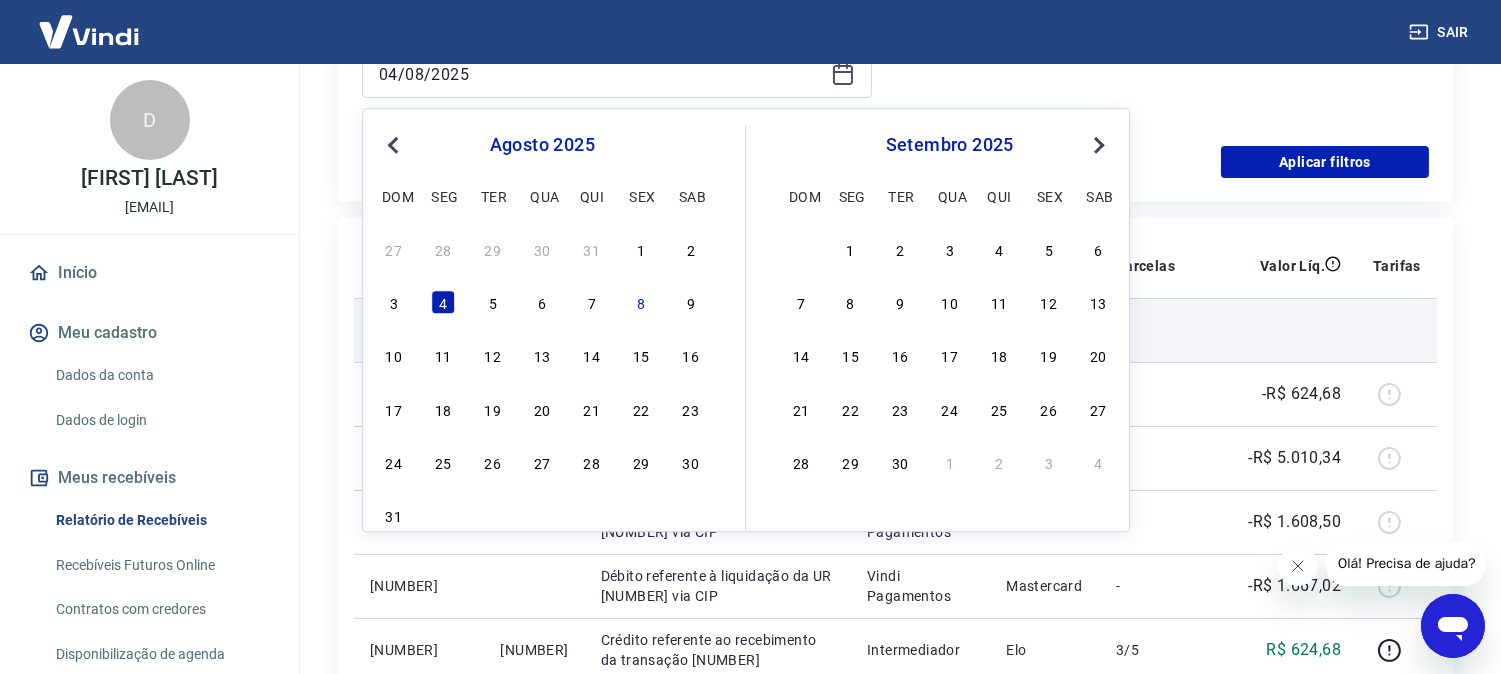 click on "7" at bounding box center (592, 303) 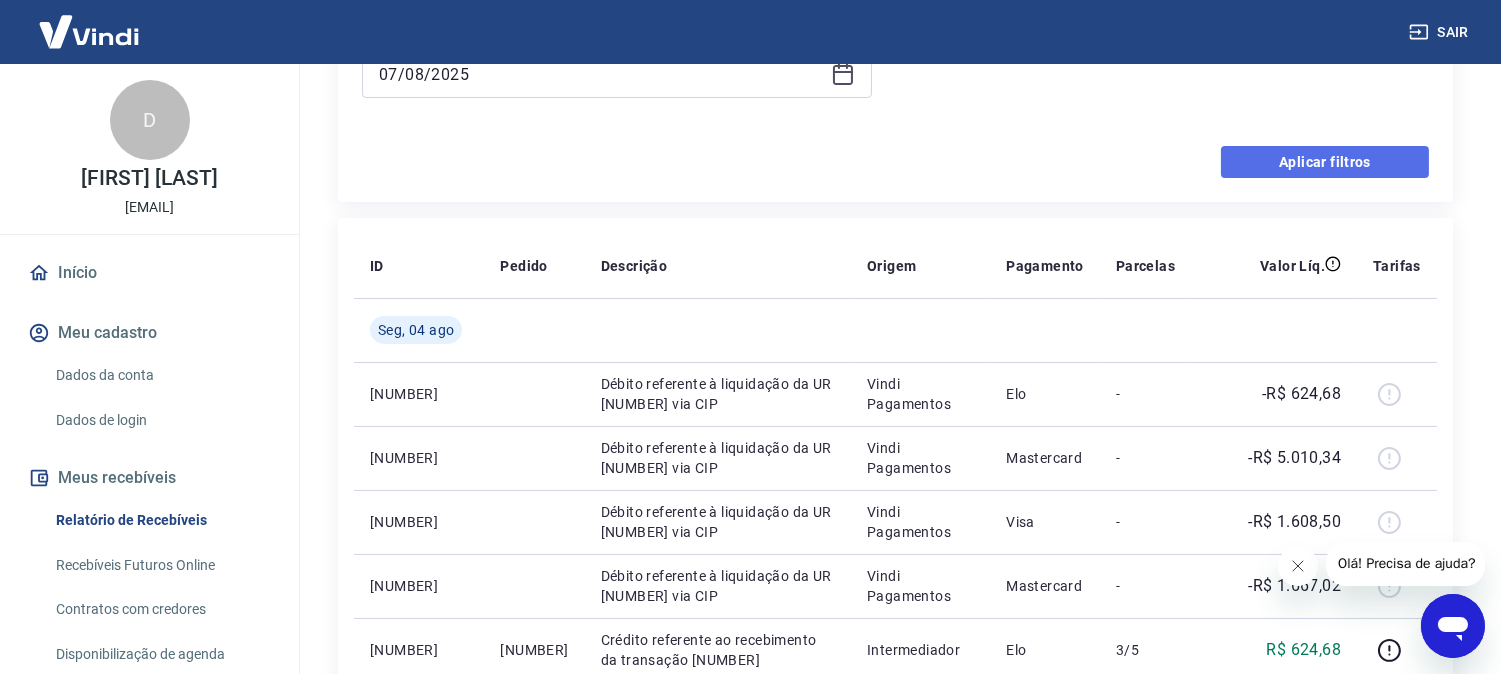 click on "Aplicar filtros" at bounding box center (1325, 162) 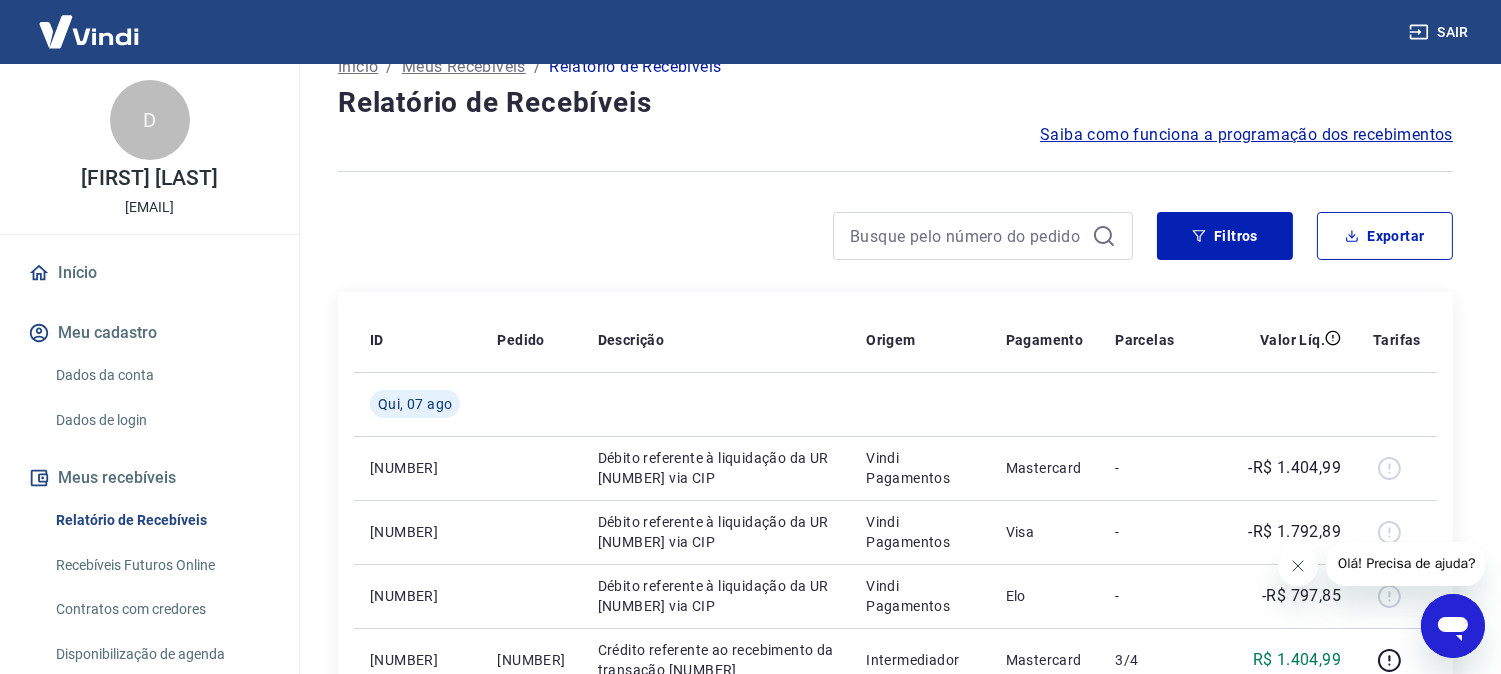 scroll, scrollTop: 0, scrollLeft: 0, axis: both 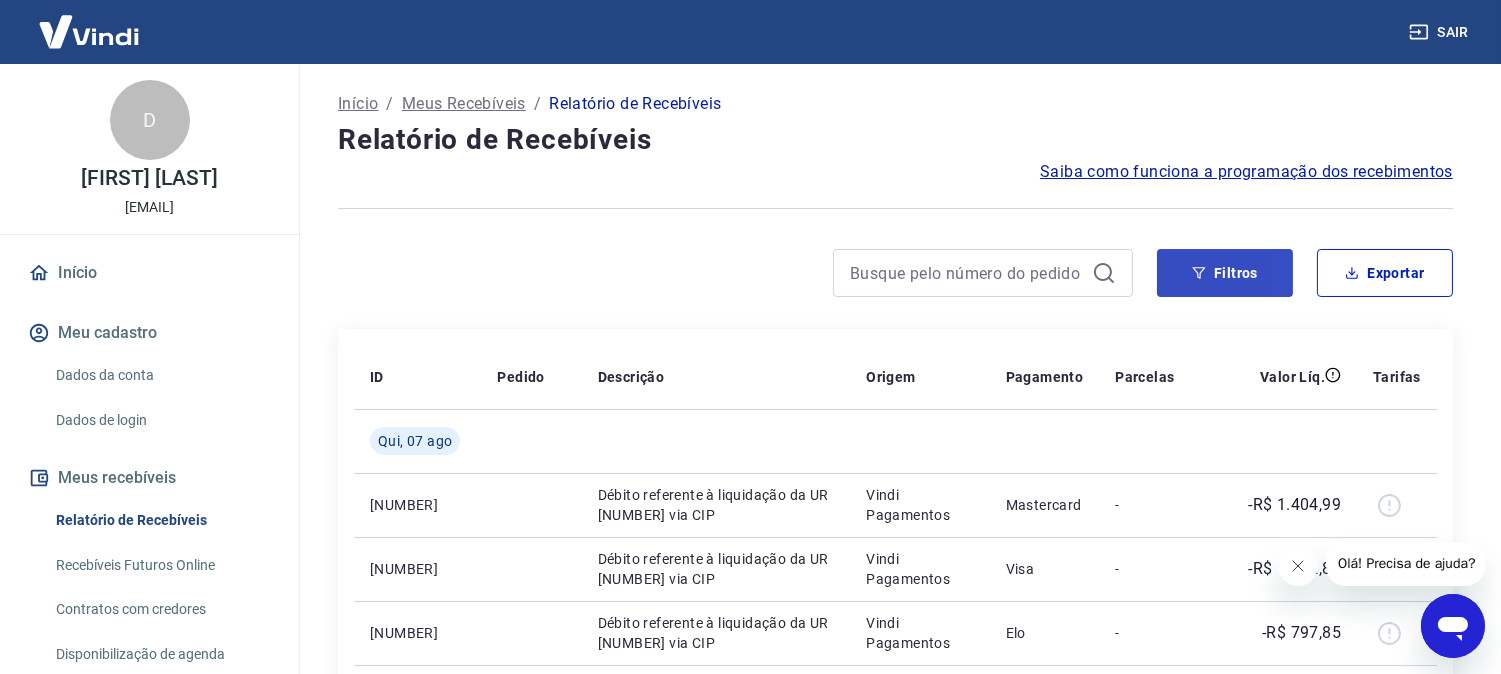 click on "Início / Meus Recebíveis / Relatório de Recebíveis Relatório de Recebíveis Saiba como funciona a programação dos recebimentos Saiba como funciona a programação dos recebimentos Filtros Exportar ID Pedido Descrição Origem Pagamento Parcelas Valor Líq. Tarifas Qui, 07 ago [NUMBER] Débito referente à liquidação da UR [NUMBER] via CIP Vindi Pagamentos Mastercard - -[CURRENCY] [AMOUNT] [NUMBER] Débito referente à liquidação da UR [NUMBER] via CIP Vindi Pagamentos Visa - -[CURRENCY] [AMOUNT] [NUMBER] Débito referente à liquidação da UR [NUMBER] via CIP Vindi Pagamentos Elo - -[CURRENCY] [AMOUNT] [NUMBER] [NUMBER] Crédito referente ao recebimento da transação [NUMBER] Intermediador Mastercard [NUMBER]/[NUMBER] [CURRENCY] [AMOUNT] [NUMBER] [NUMBER] Crédito referente ao recebimento da transação [NUMBER] Intermediador Visa [NUMBER]/[NUMBER] [CURRENCY] [AMOUNT] [NUMBER] [NUMBER] [NUMBER] Crédito referente ao recebimento da transação [NUMBER] Intermediador Visa [NUMBER]/[NUMBER] [CURRENCY] [AMOUNT] [NUMBER] [NUMBER] [NUMBER] Intermediador Elo [NUMBER]/[NUMBER] [CURRENCY] [AMOUNT] Qua, 06 ago -" at bounding box center (895, 1094) 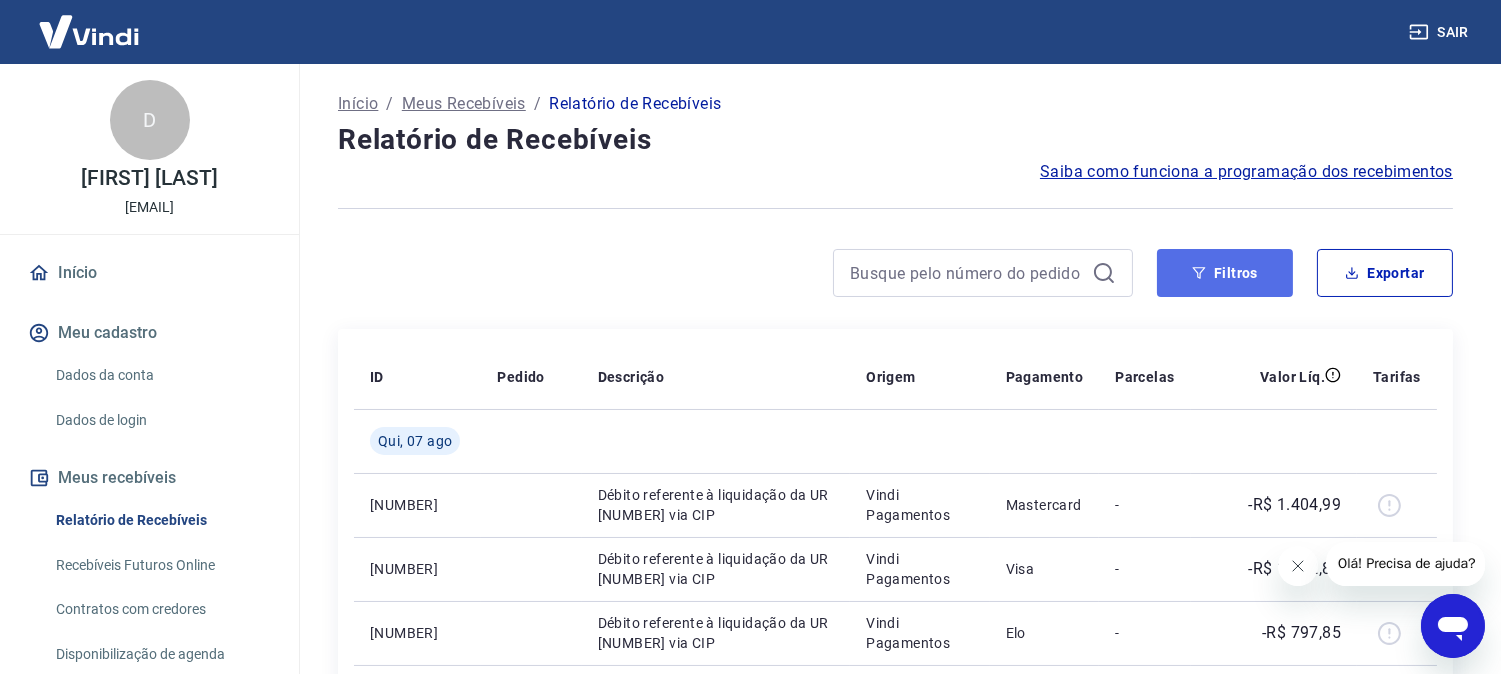 click on "Filtros" at bounding box center [1225, 273] 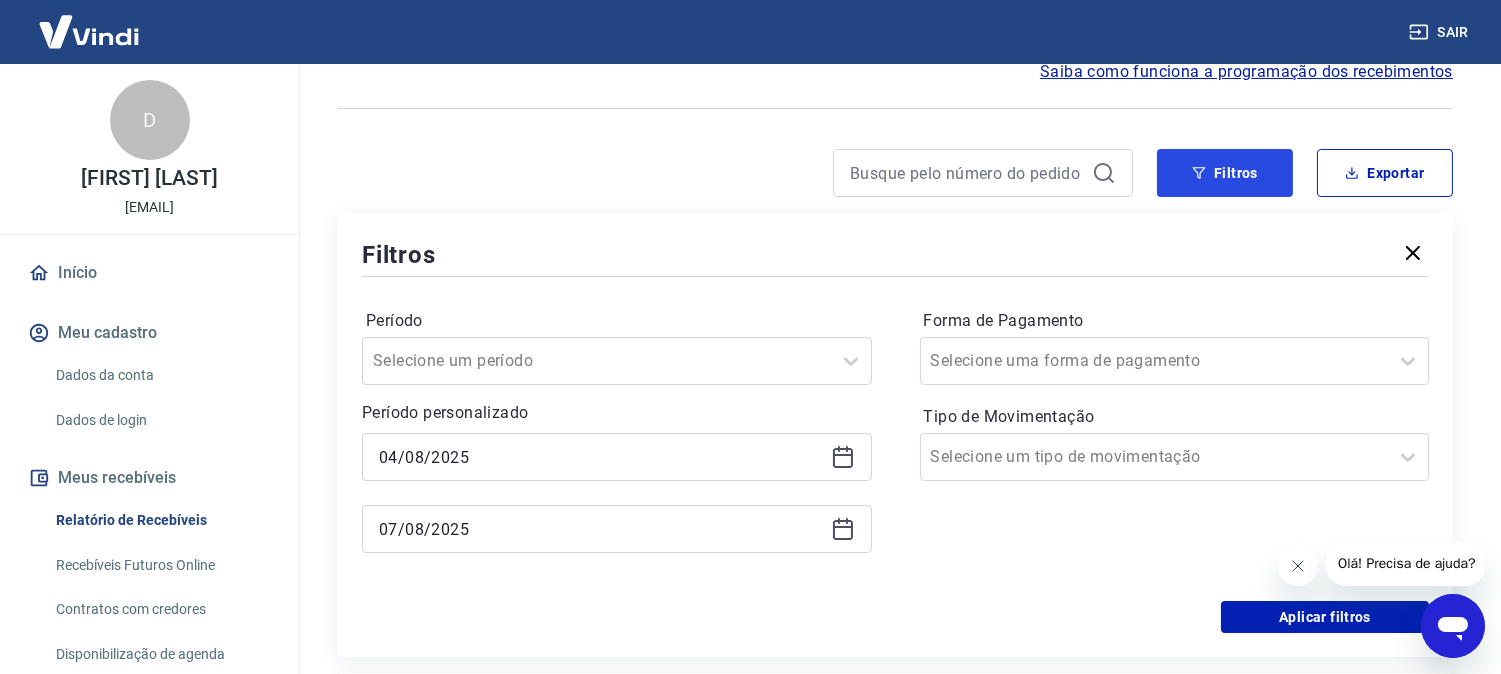 scroll, scrollTop: 222, scrollLeft: 0, axis: vertical 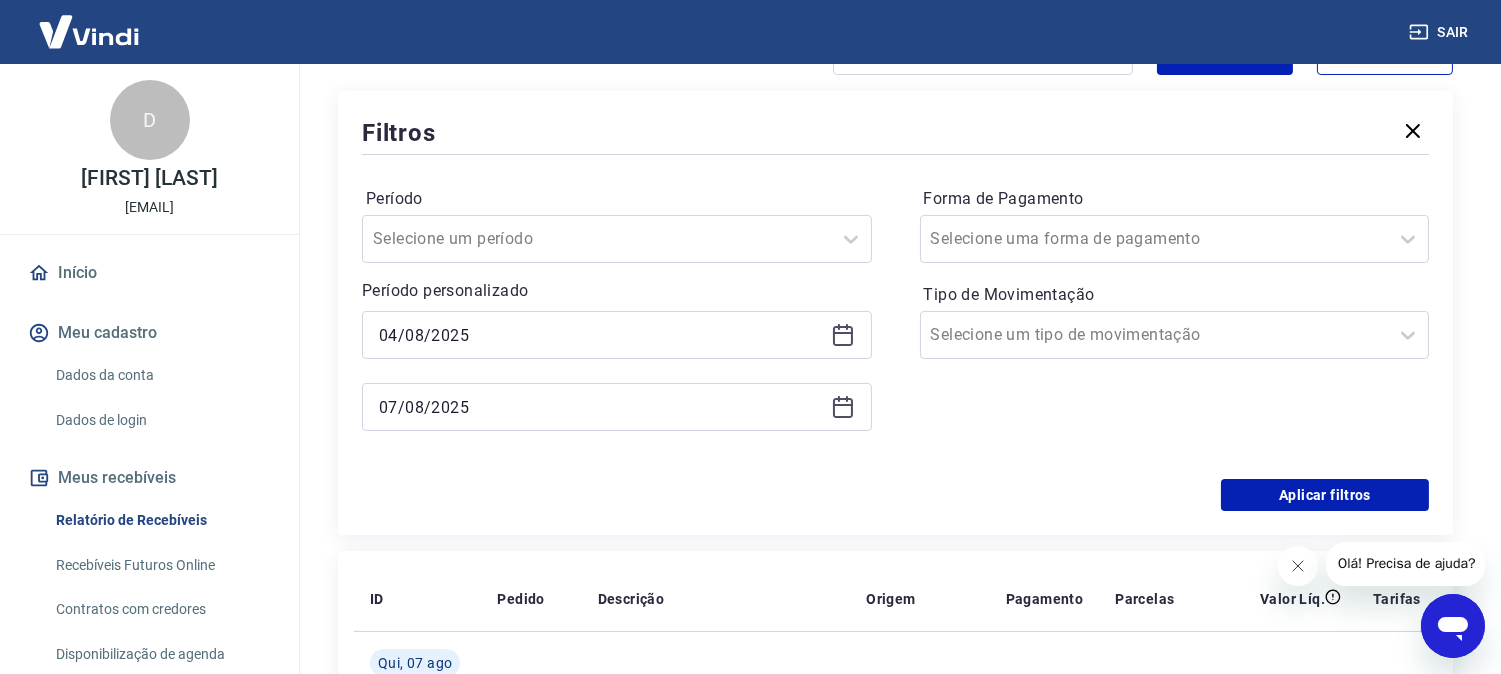 click 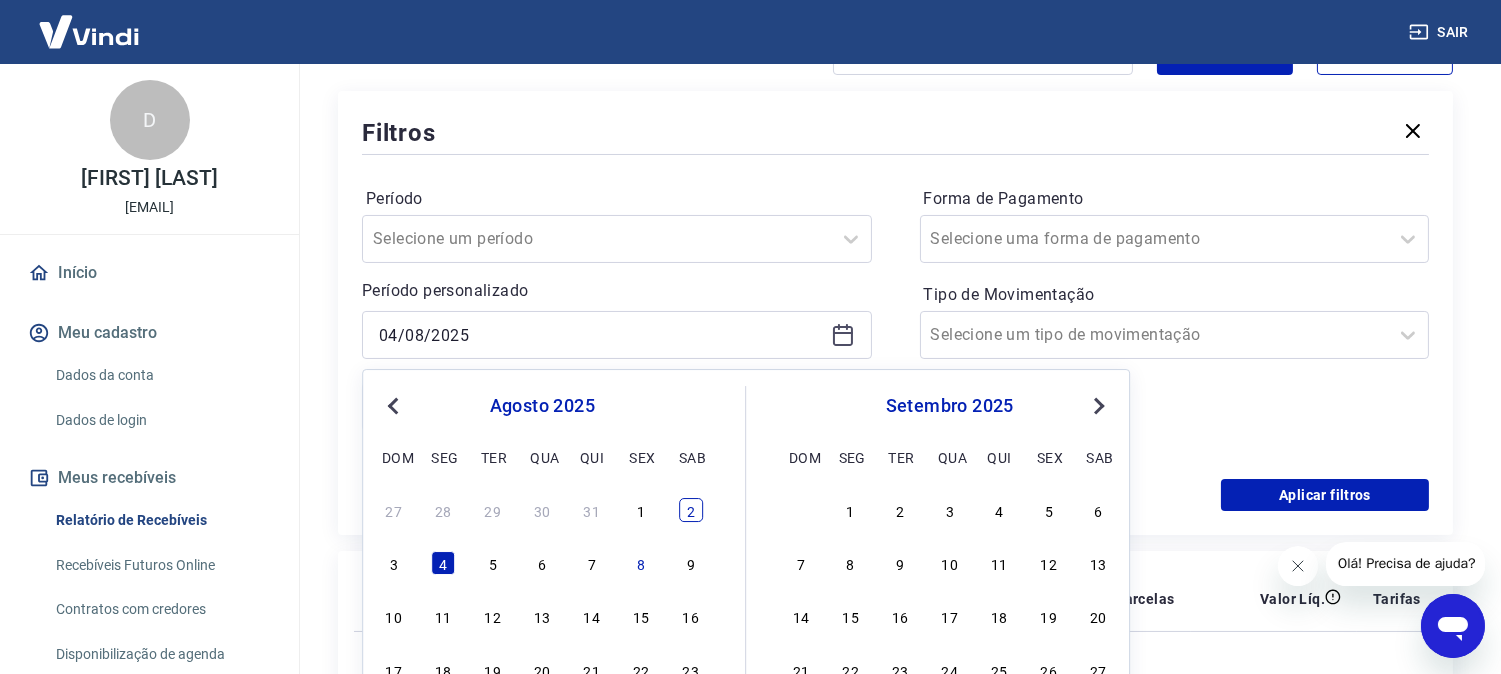 click on "2" at bounding box center (691, 510) 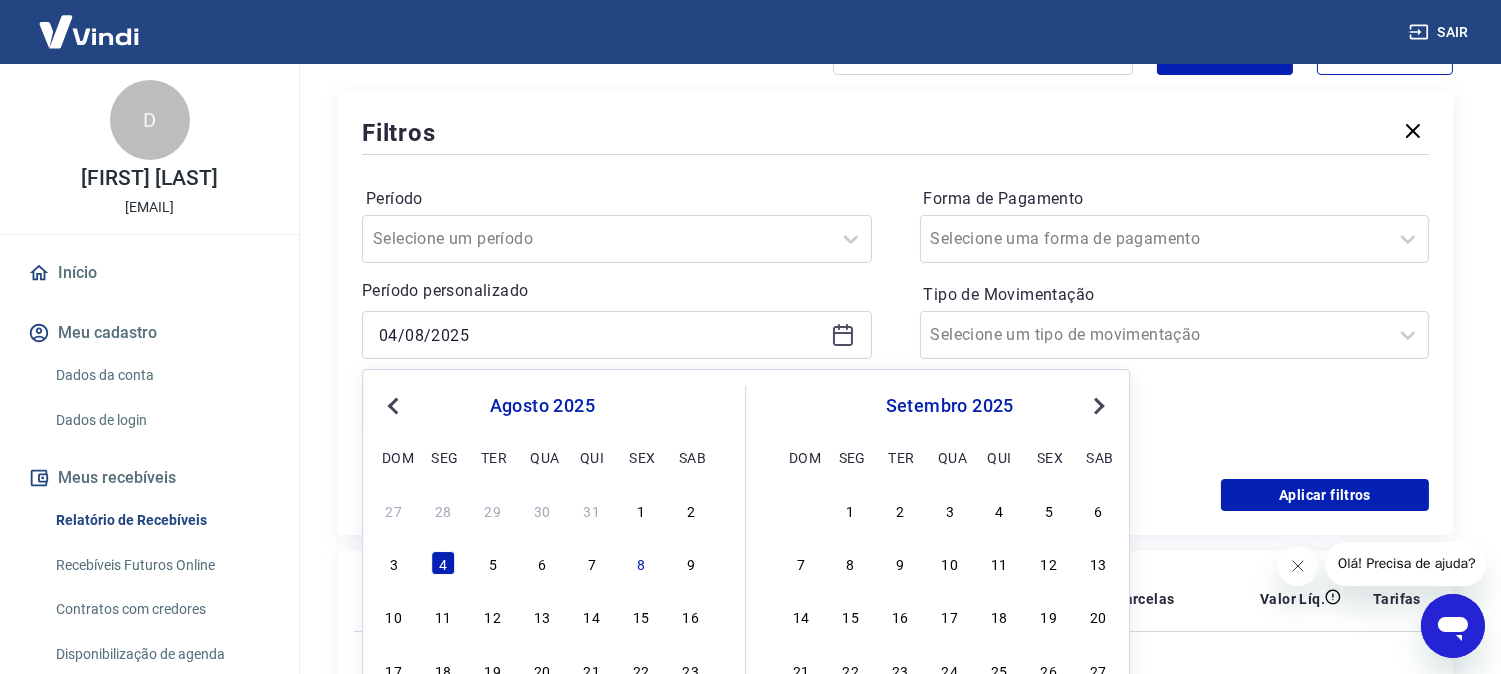 type on "[DATE]" 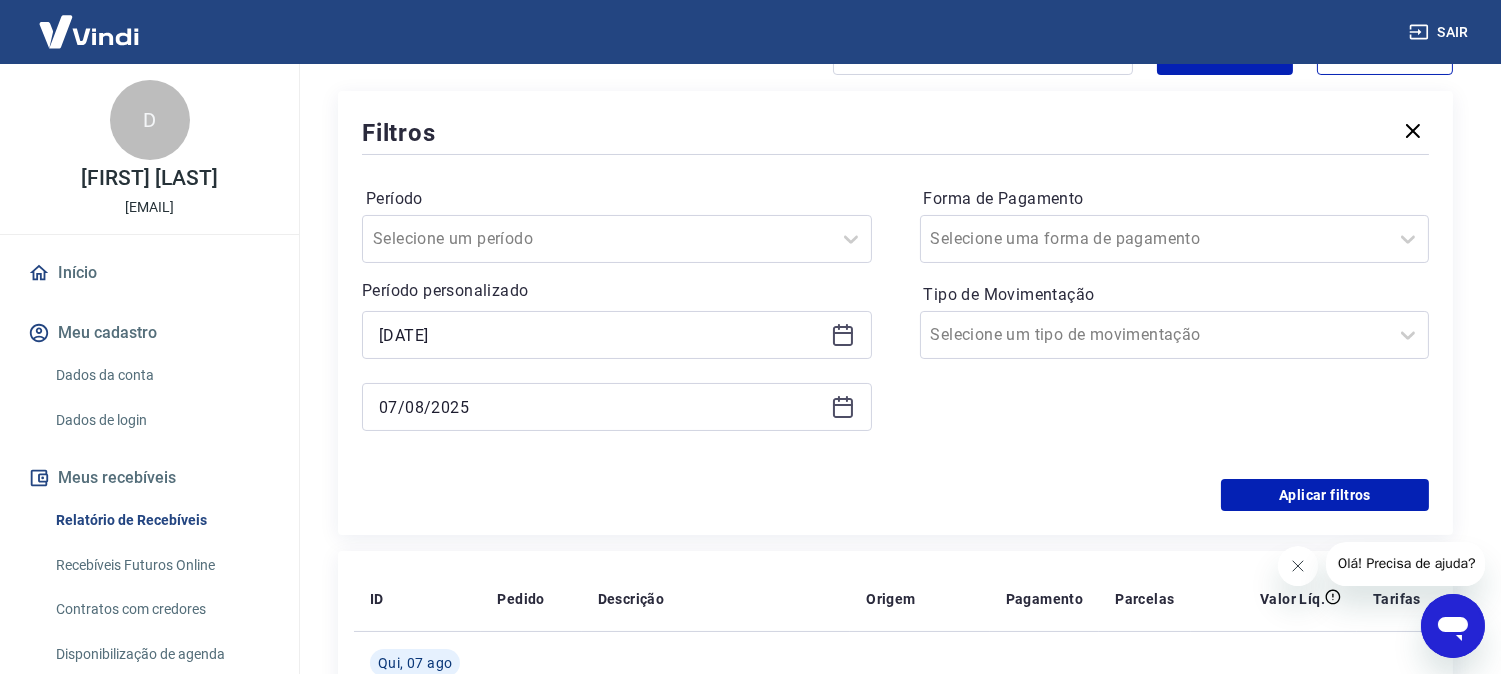 click 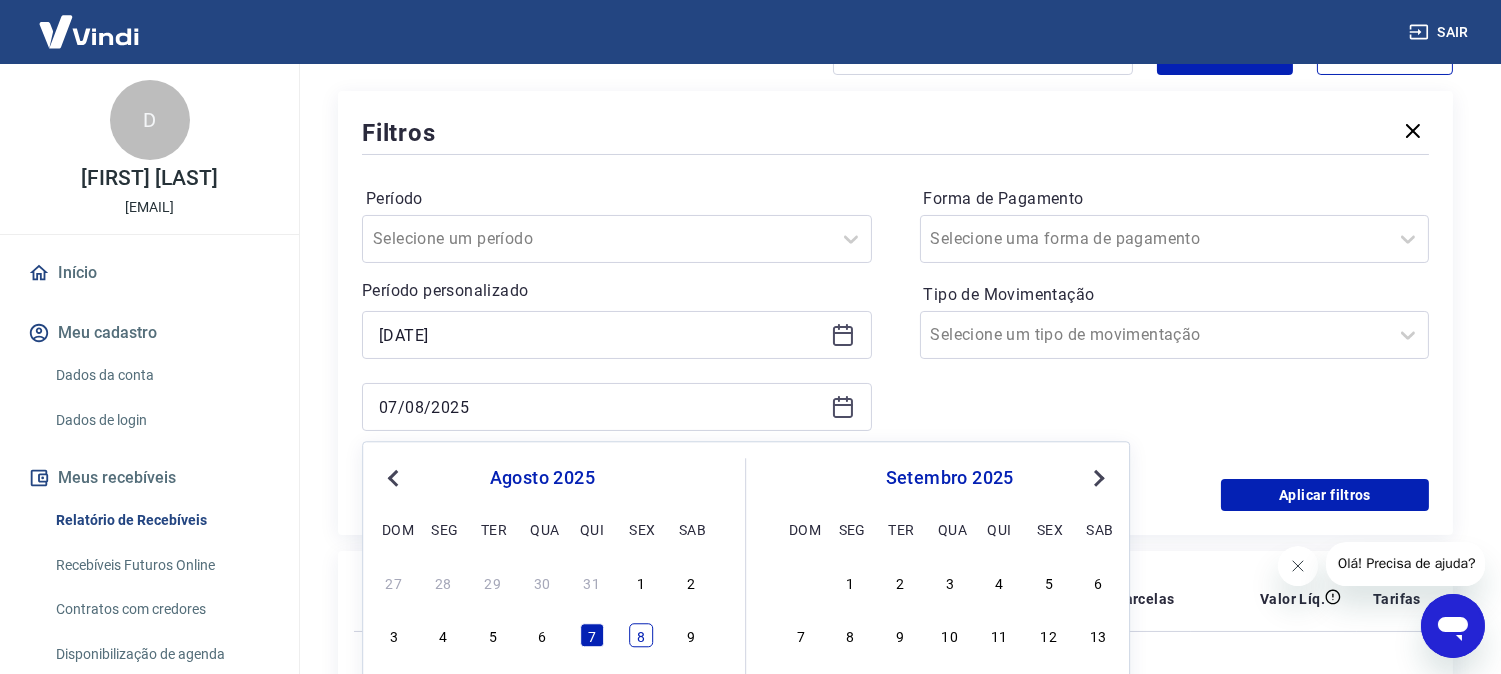 click on "3 4 5 6 7 8 9" at bounding box center (542, 635) 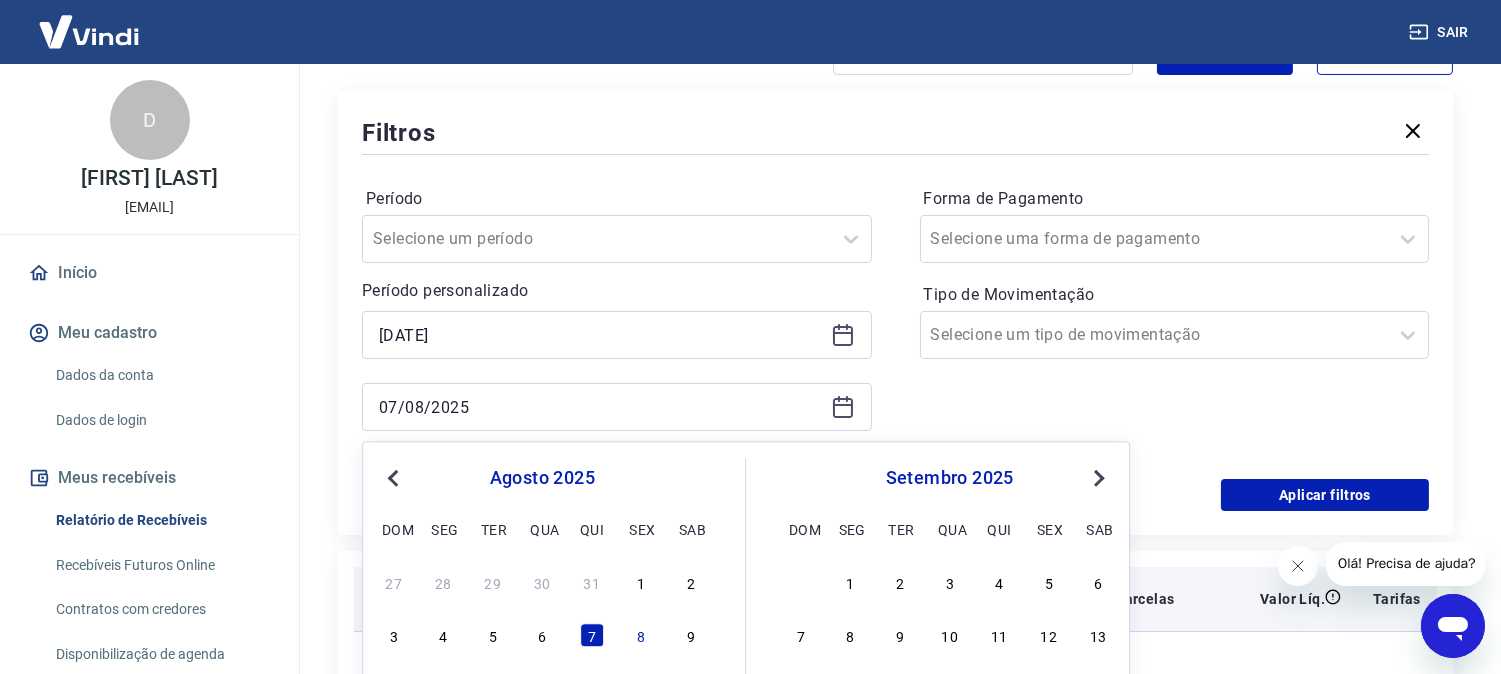 type on "08/08/2025" 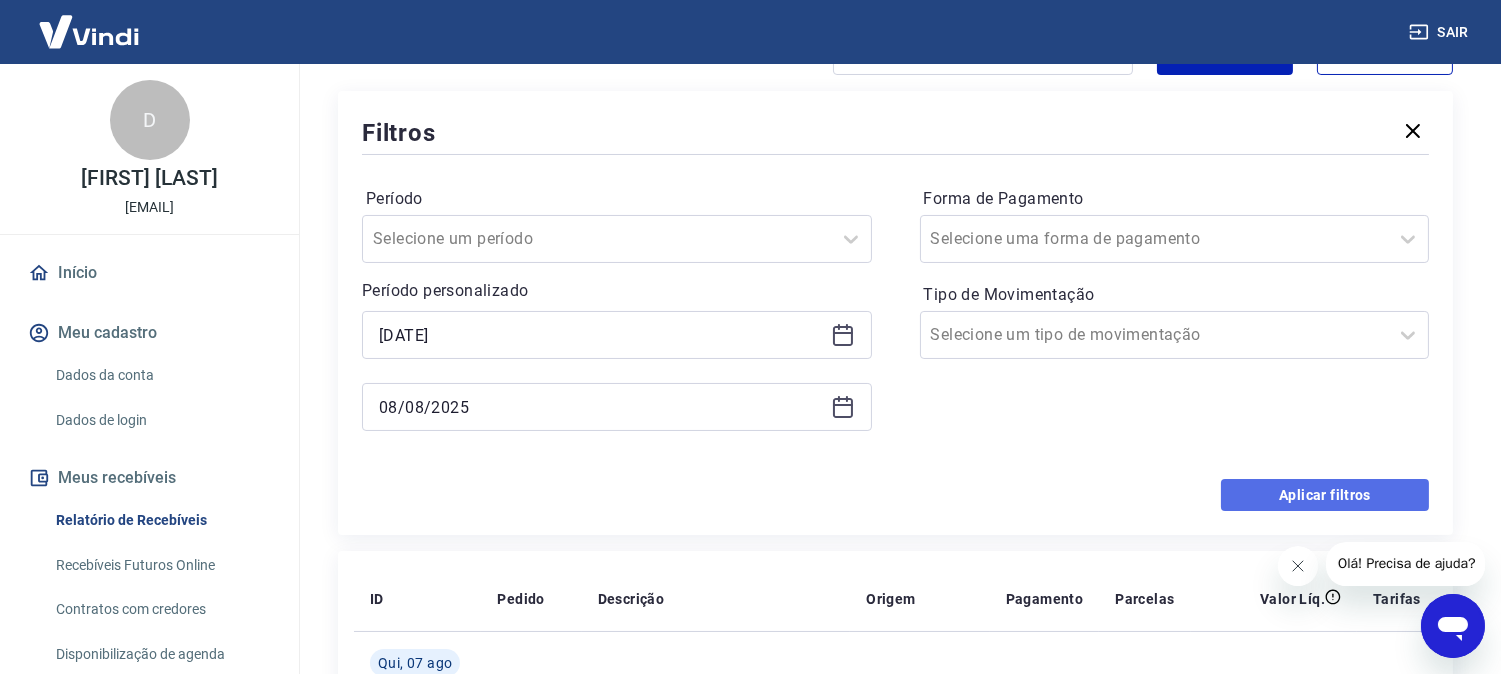 click on "Aplicar filtros" at bounding box center [1325, 495] 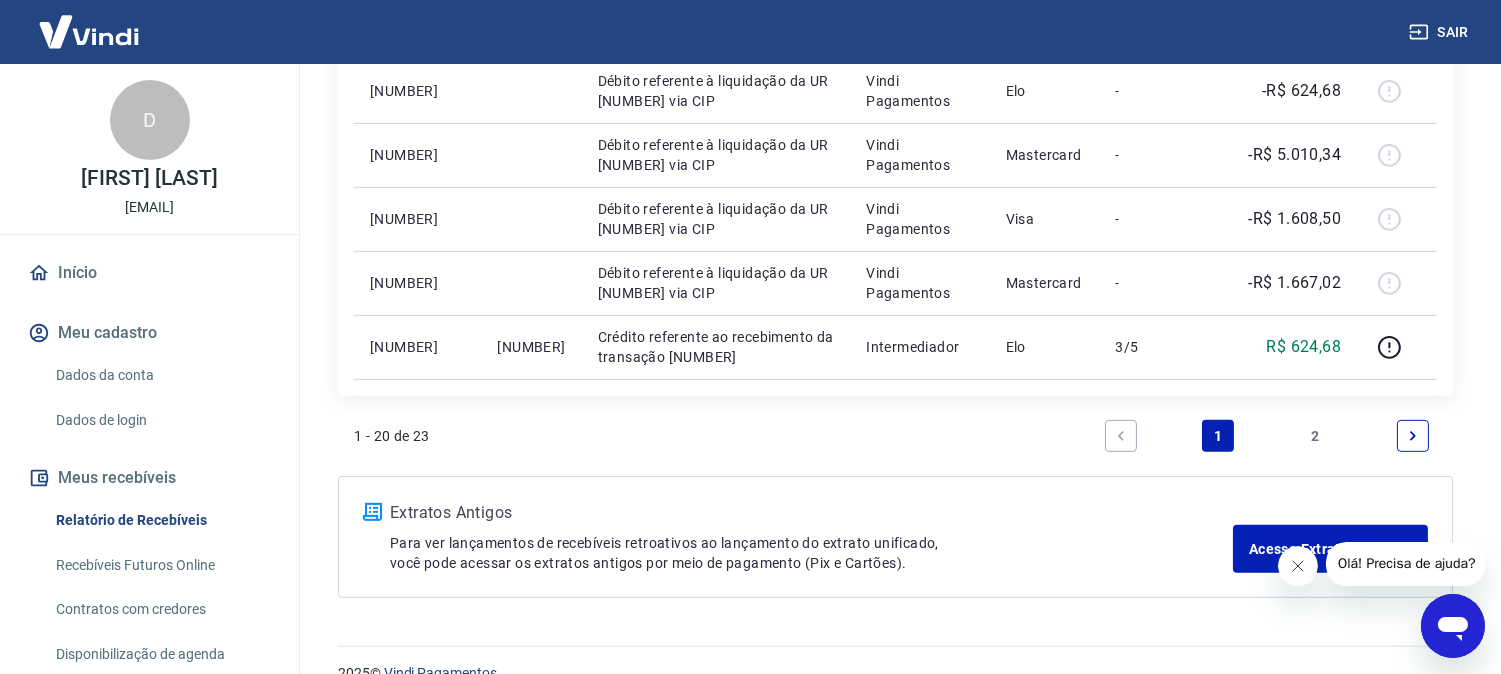 scroll, scrollTop: 1663, scrollLeft: 0, axis: vertical 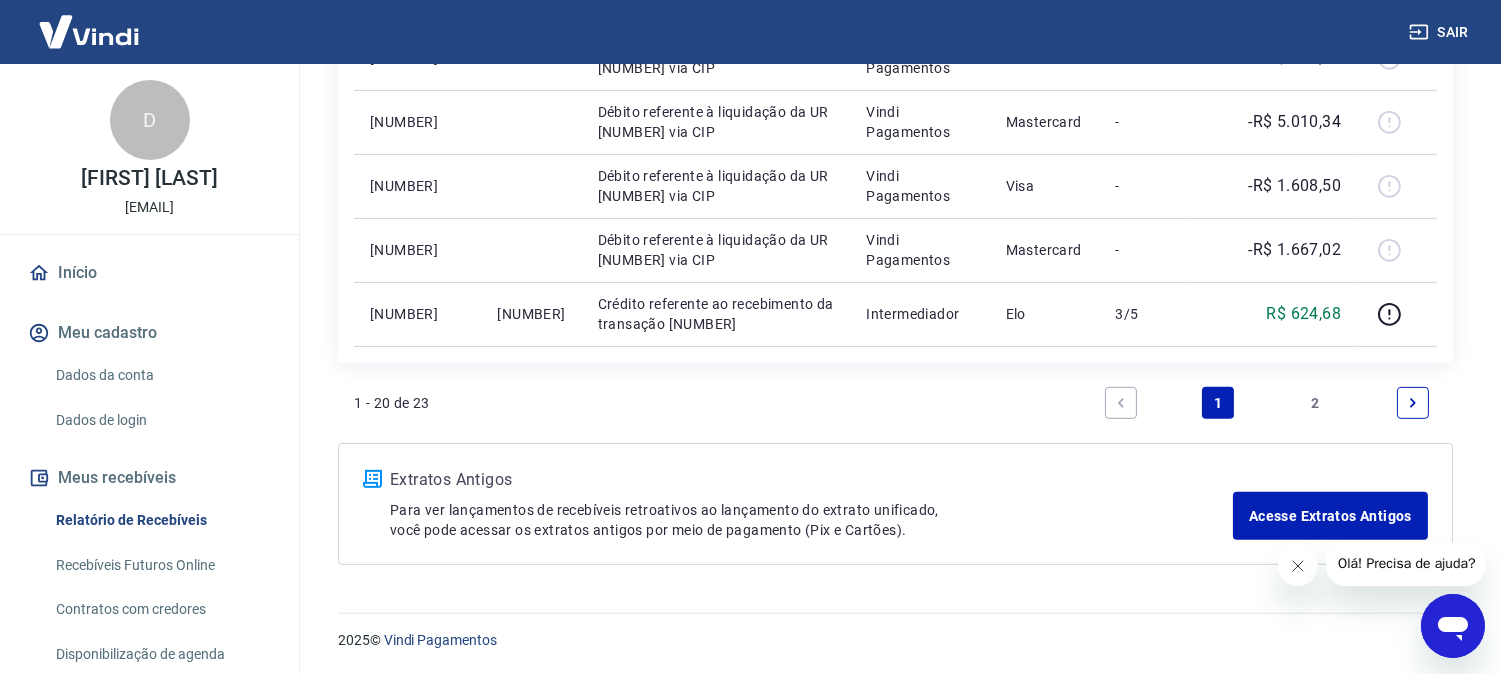 click on "2" at bounding box center [1316, 403] 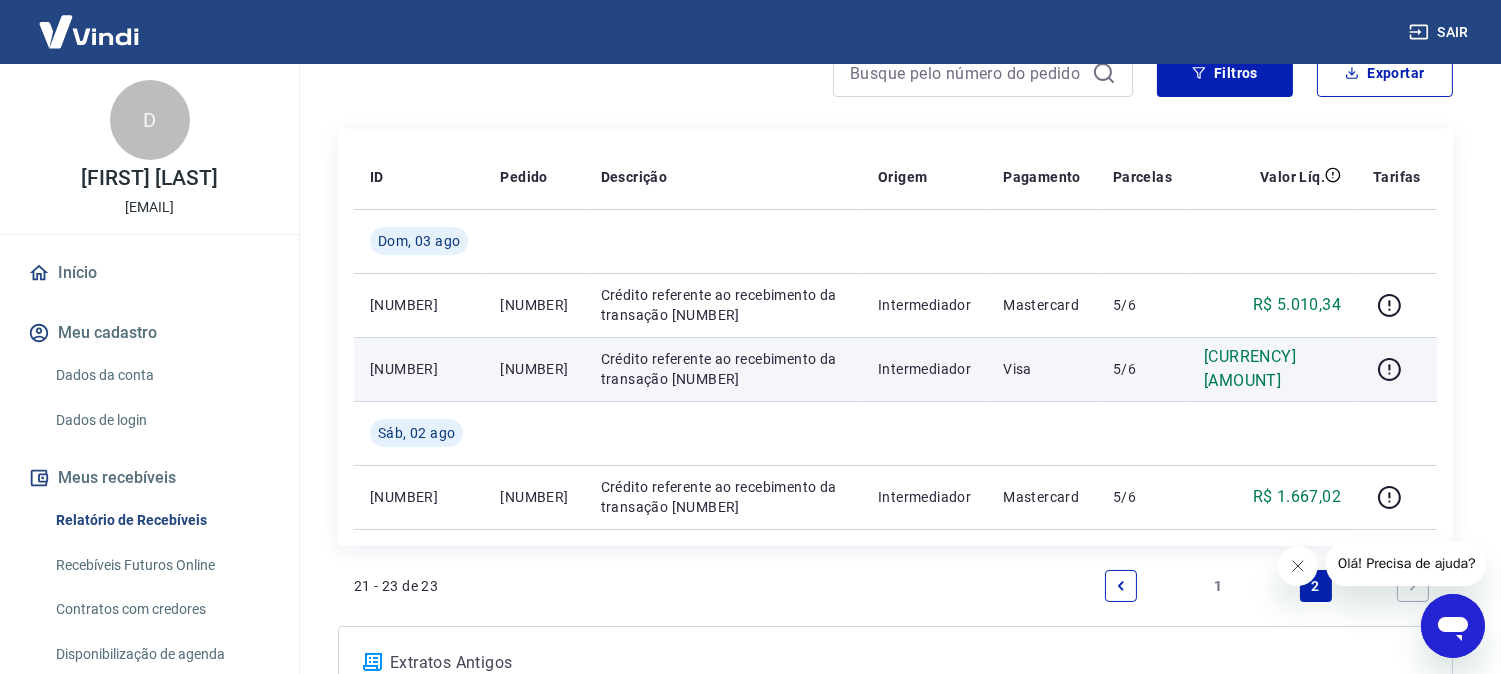 scroll, scrollTop: 383, scrollLeft: 0, axis: vertical 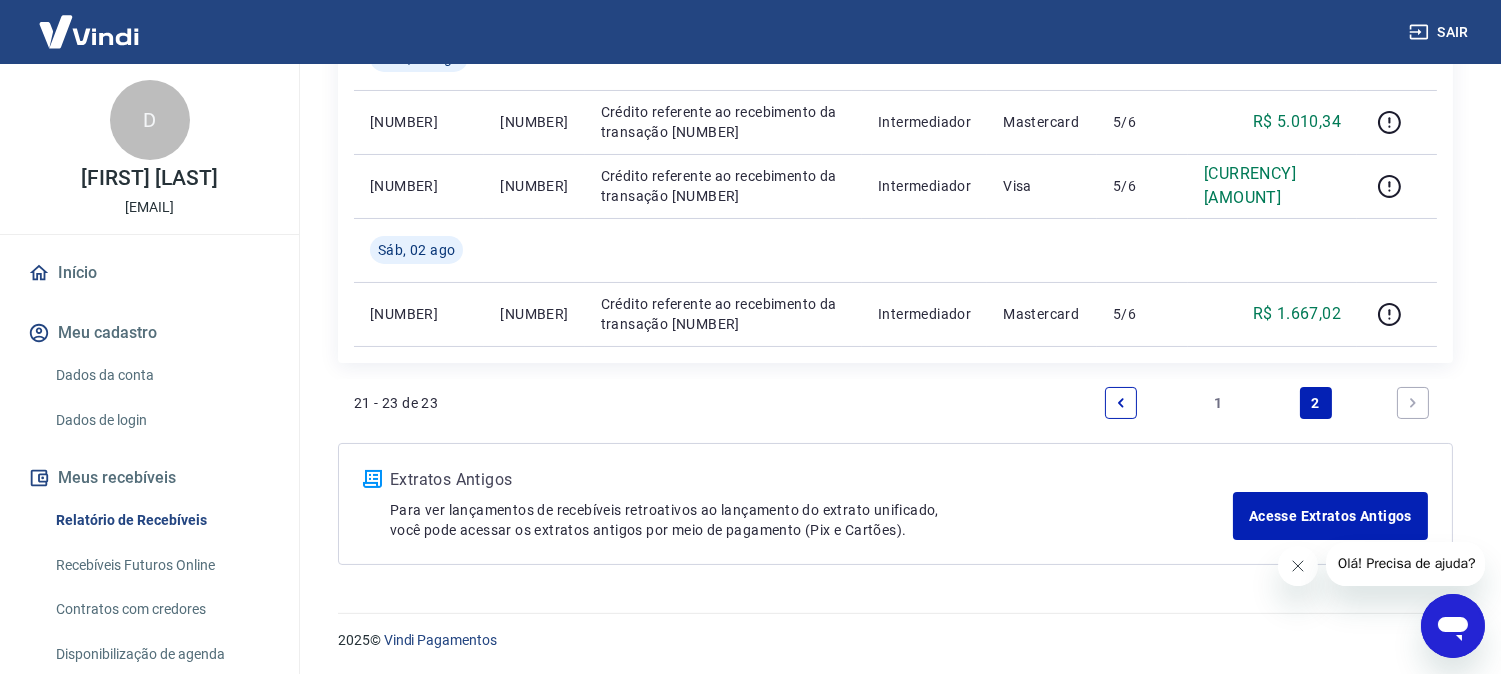 click on "1" at bounding box center (1218, 403) 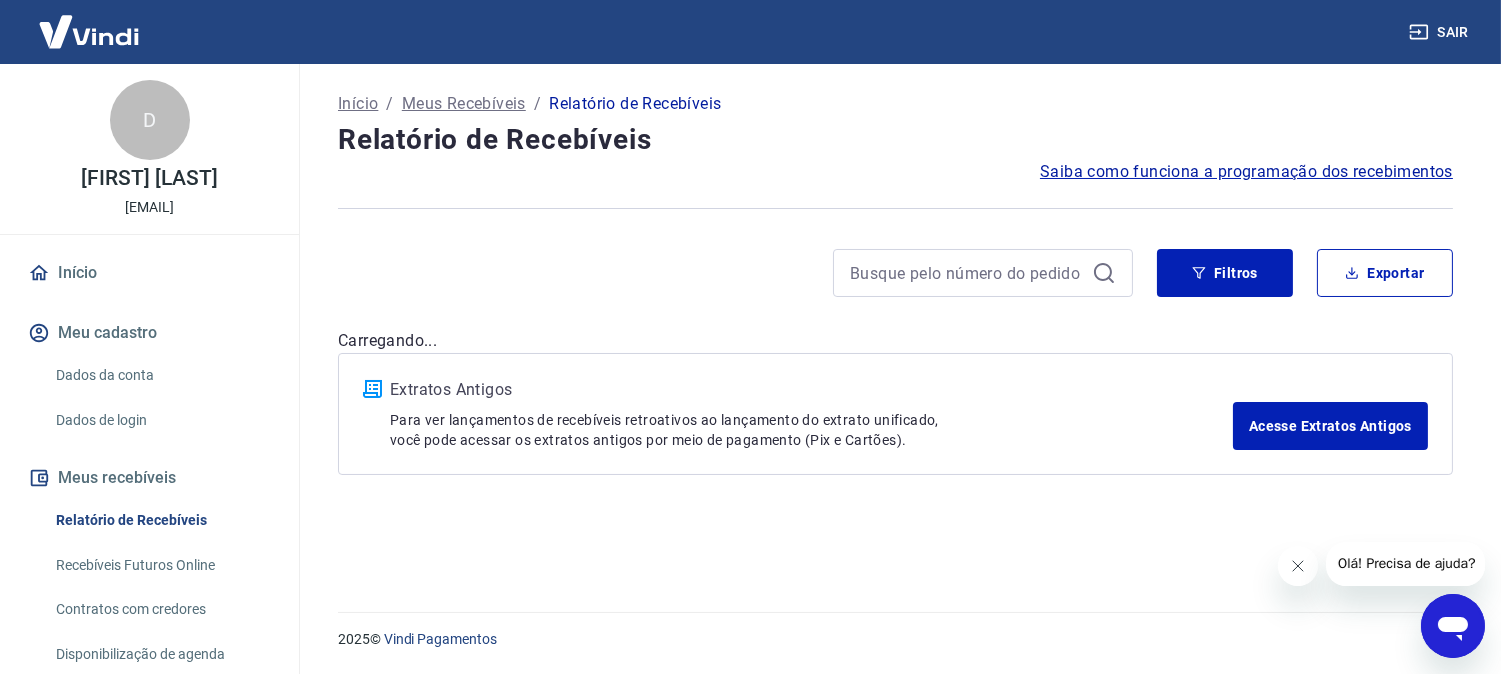 scroll, scrollTop: 0, scrollLeft: 0, axis: both 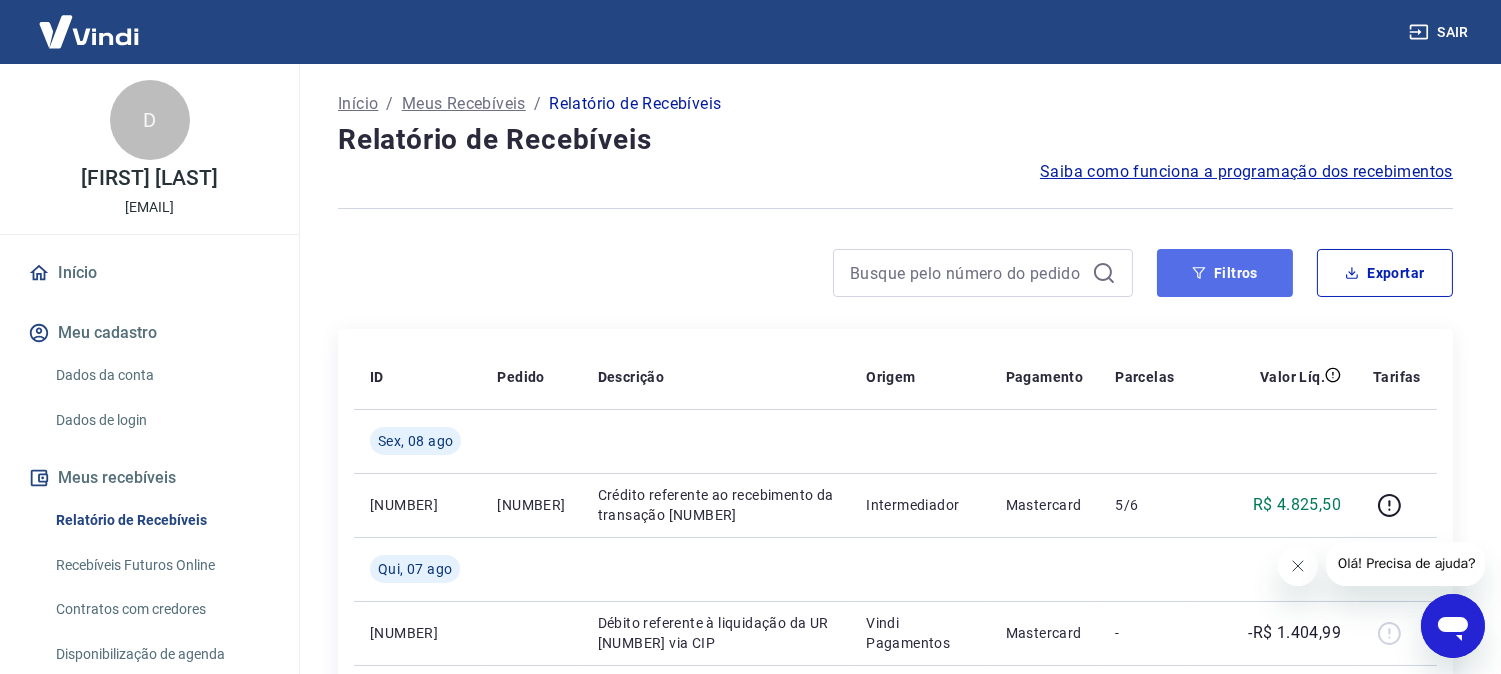 click on "Filtros" at bounding box center (1225, 273) 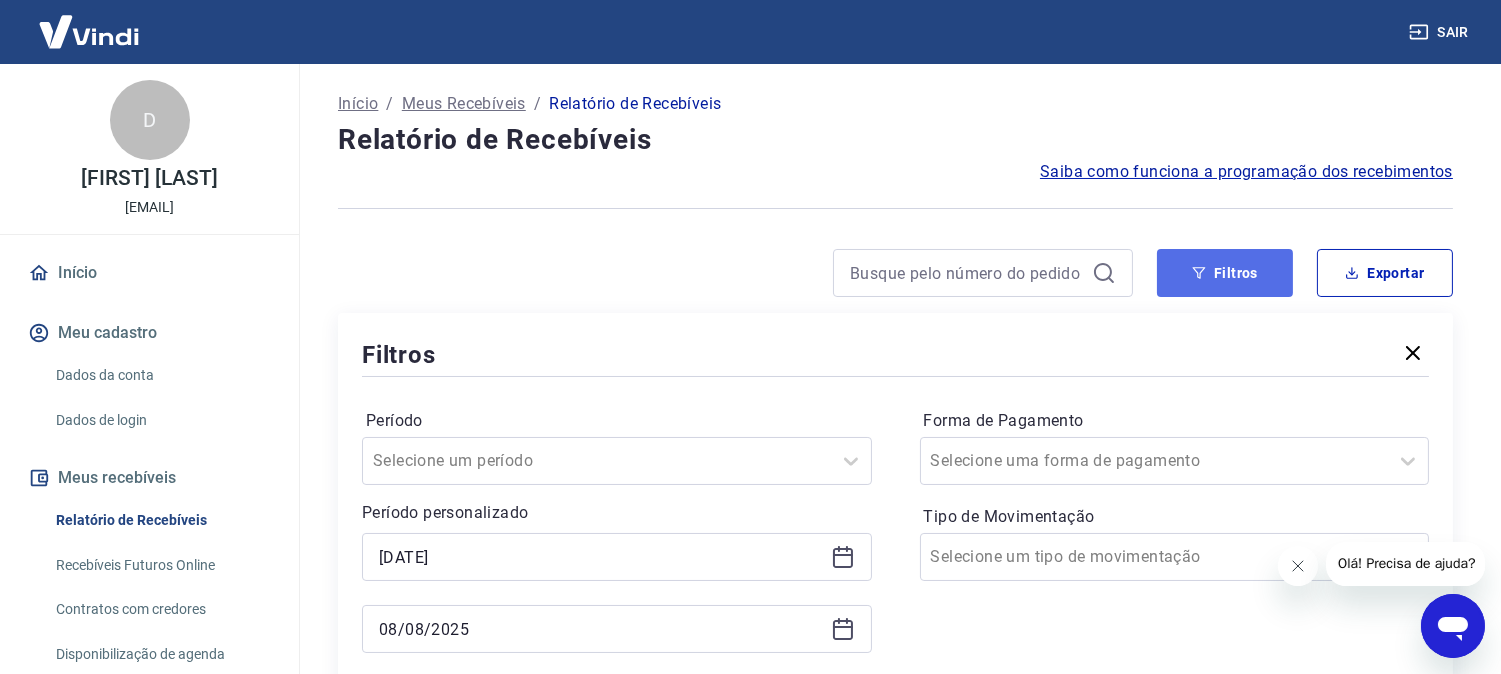click on "Filtros" at bounding box center [1225, 273] 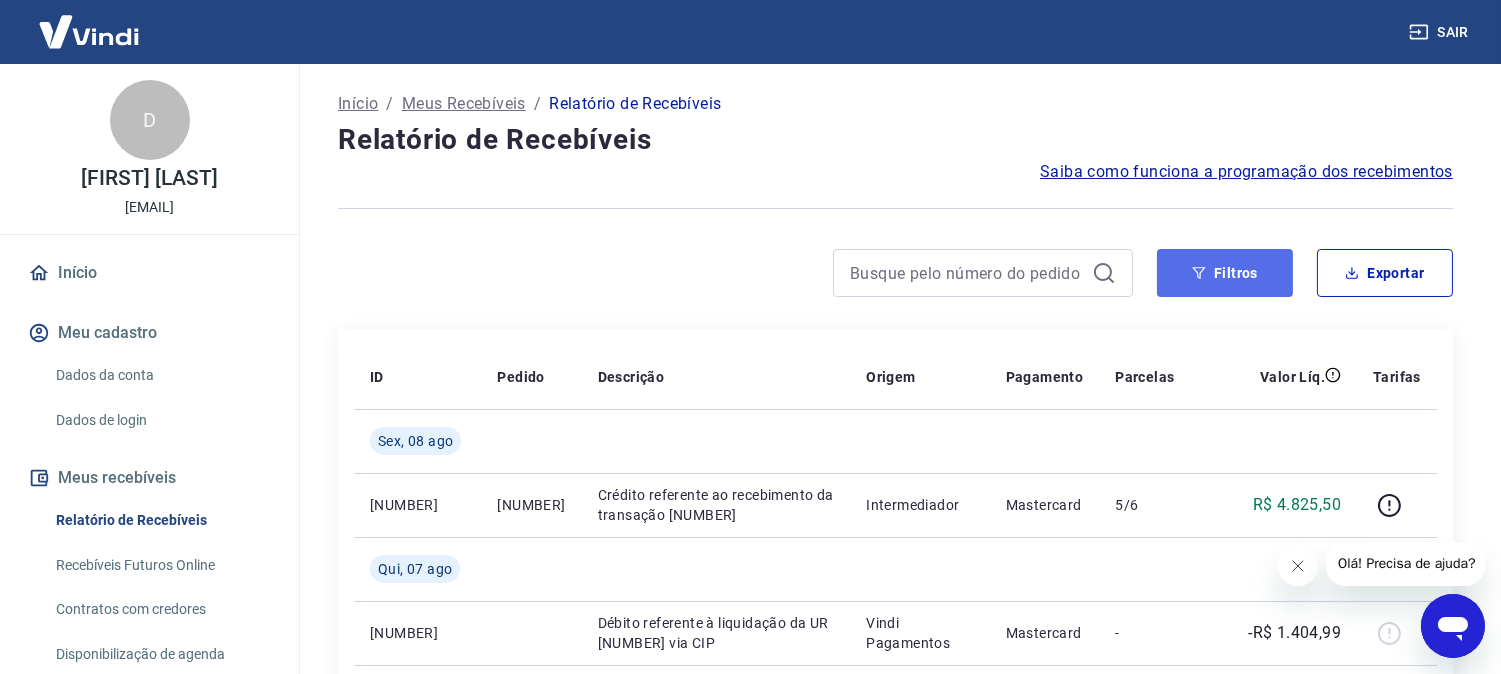 click on "Filtros" at bounding box center [1225, 273] 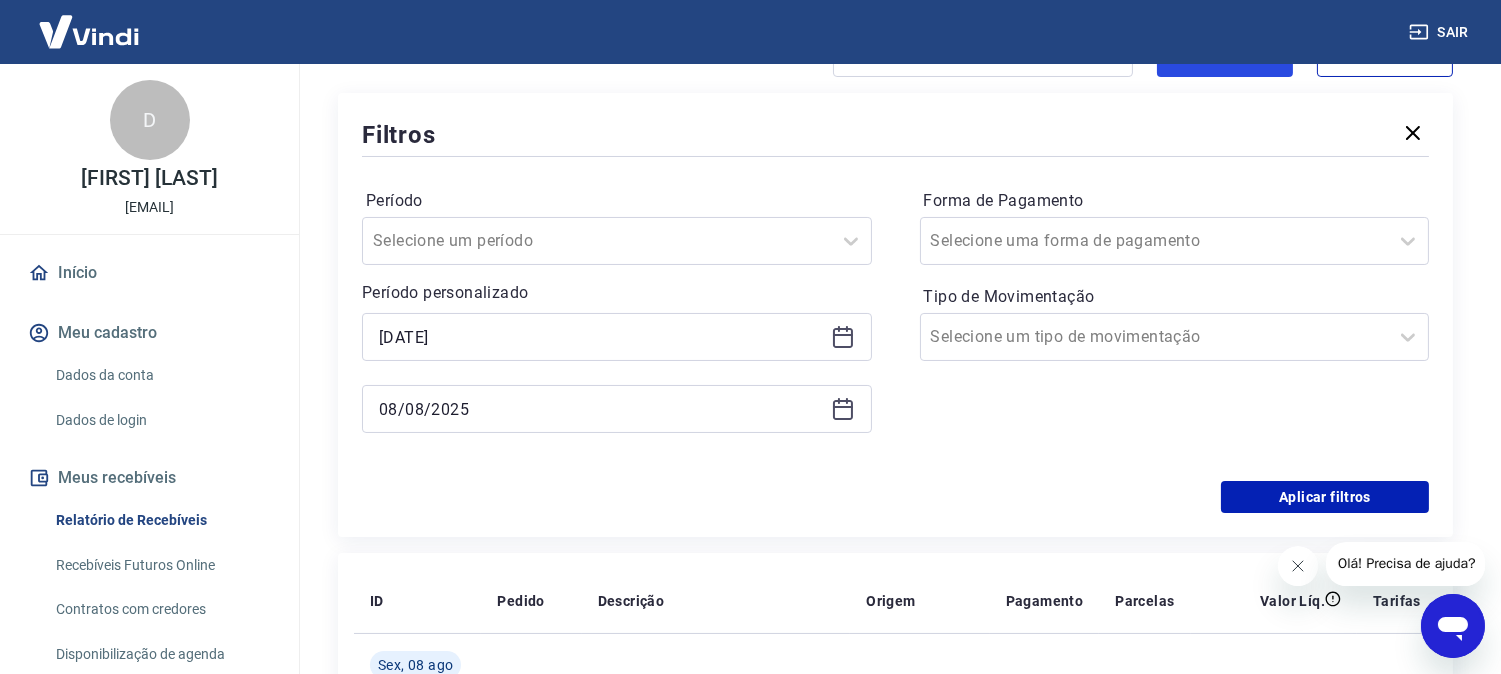 scroll, scrollTop: 222, scrollLeft: 0, axis: vertical 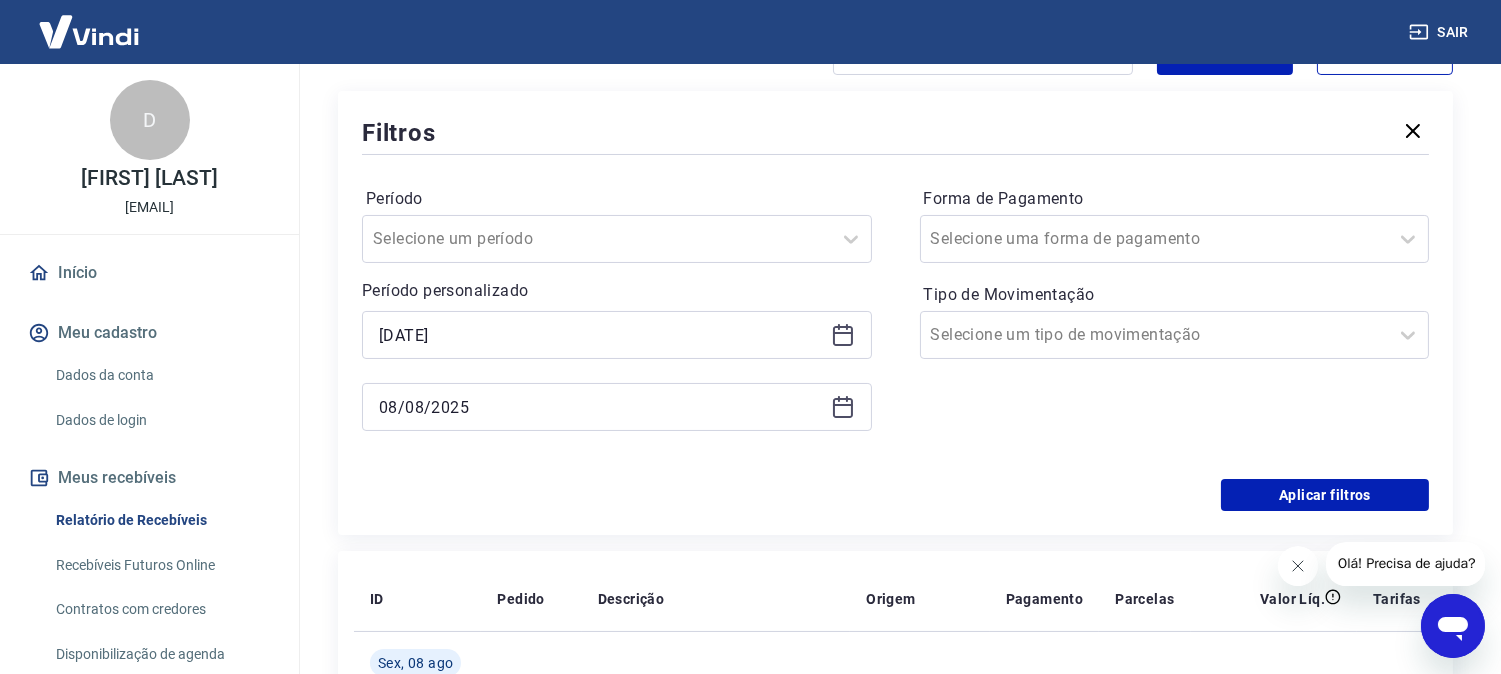 click on "08/08/2025" at bounding box center [617, 407] 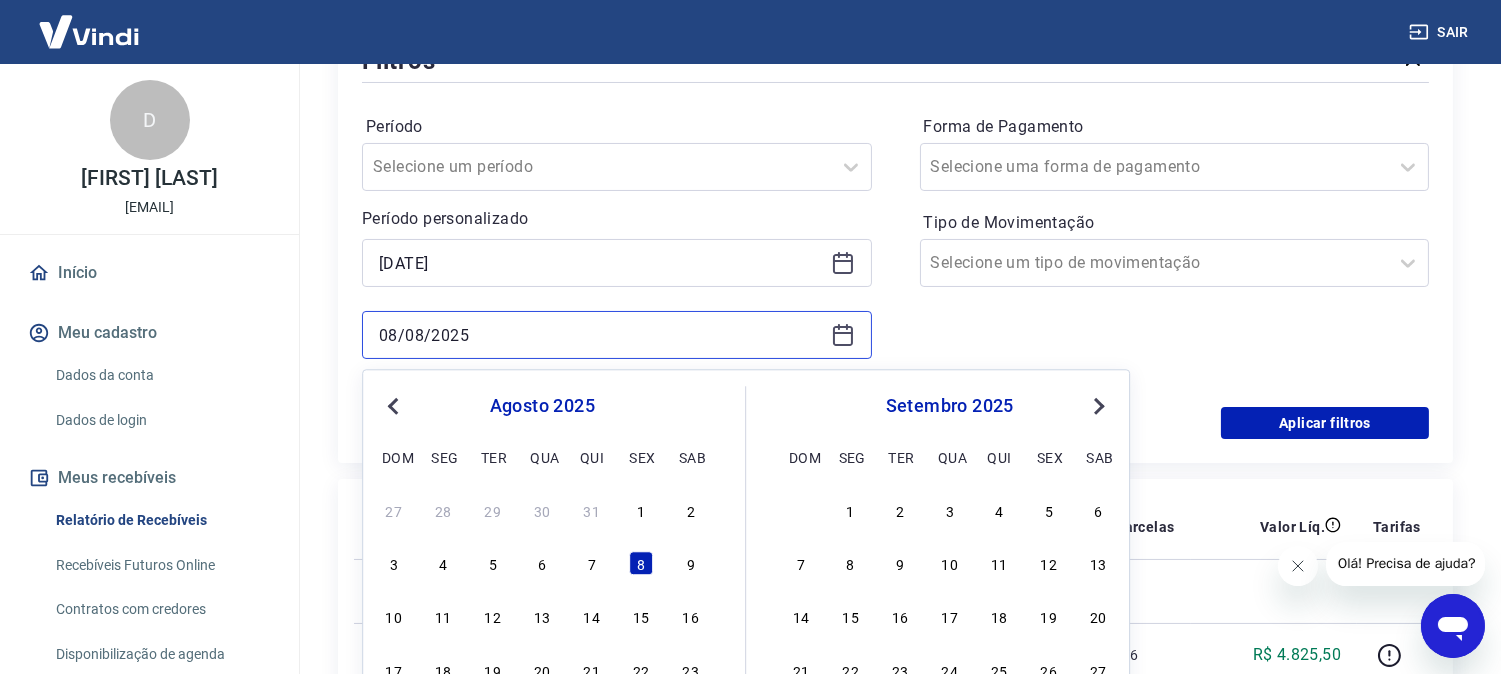 scroll, scrollTop: 333, scrollLeft: 0, axis: vertical 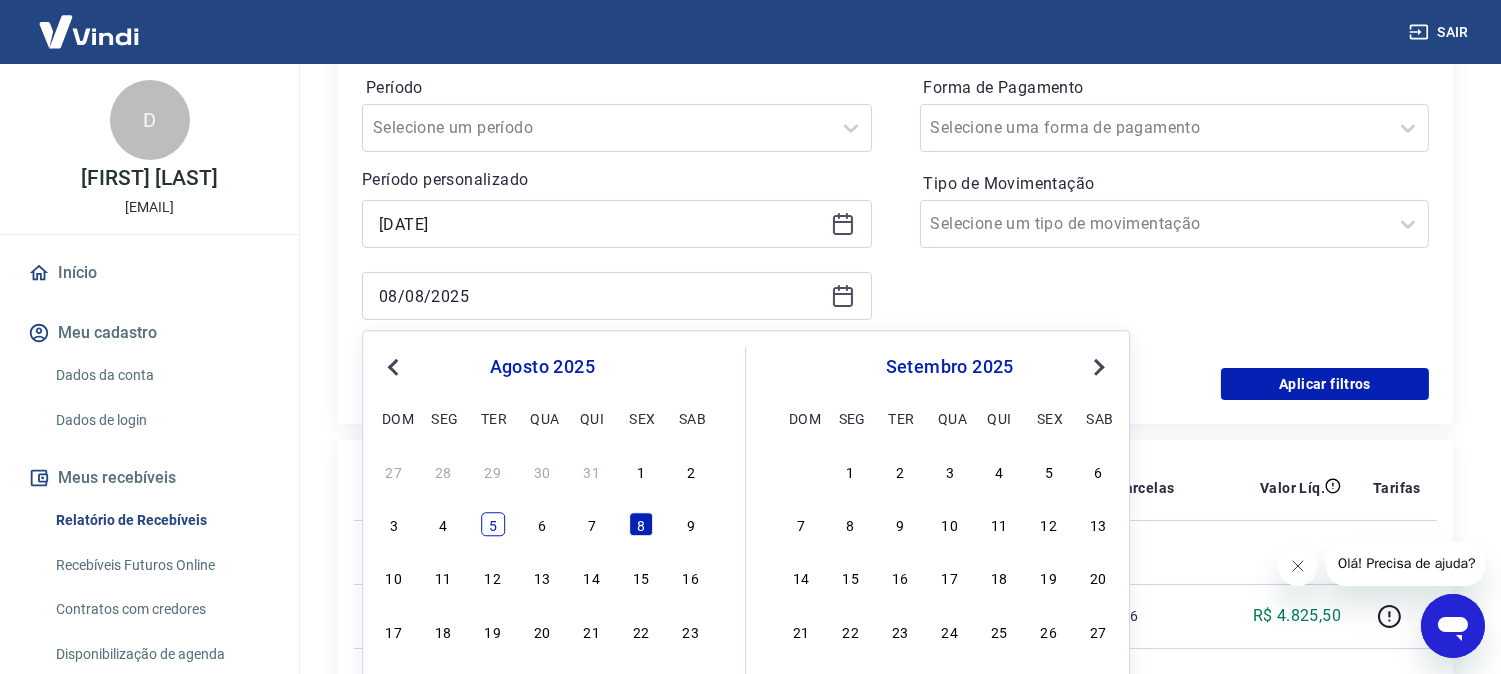 click on "5" at bounding box center (493, 525) 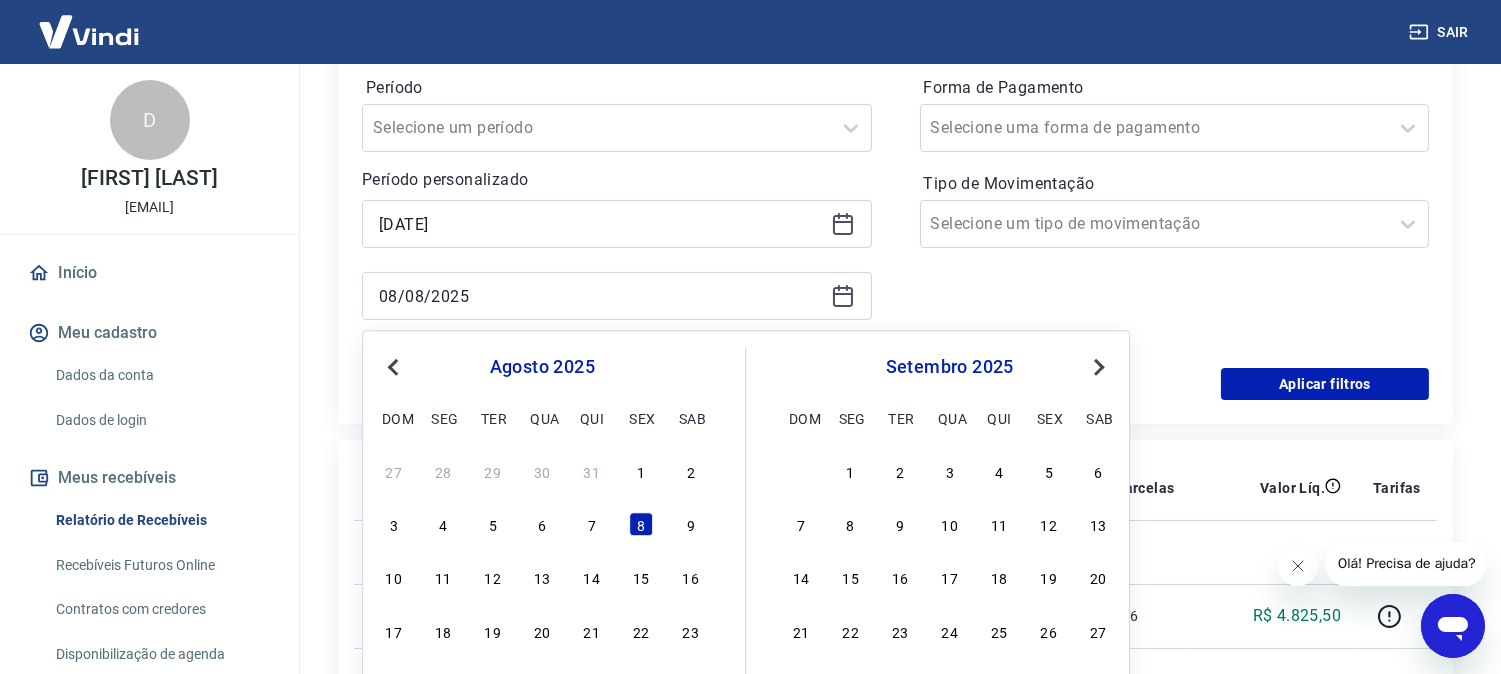 type on "05/08/2025" 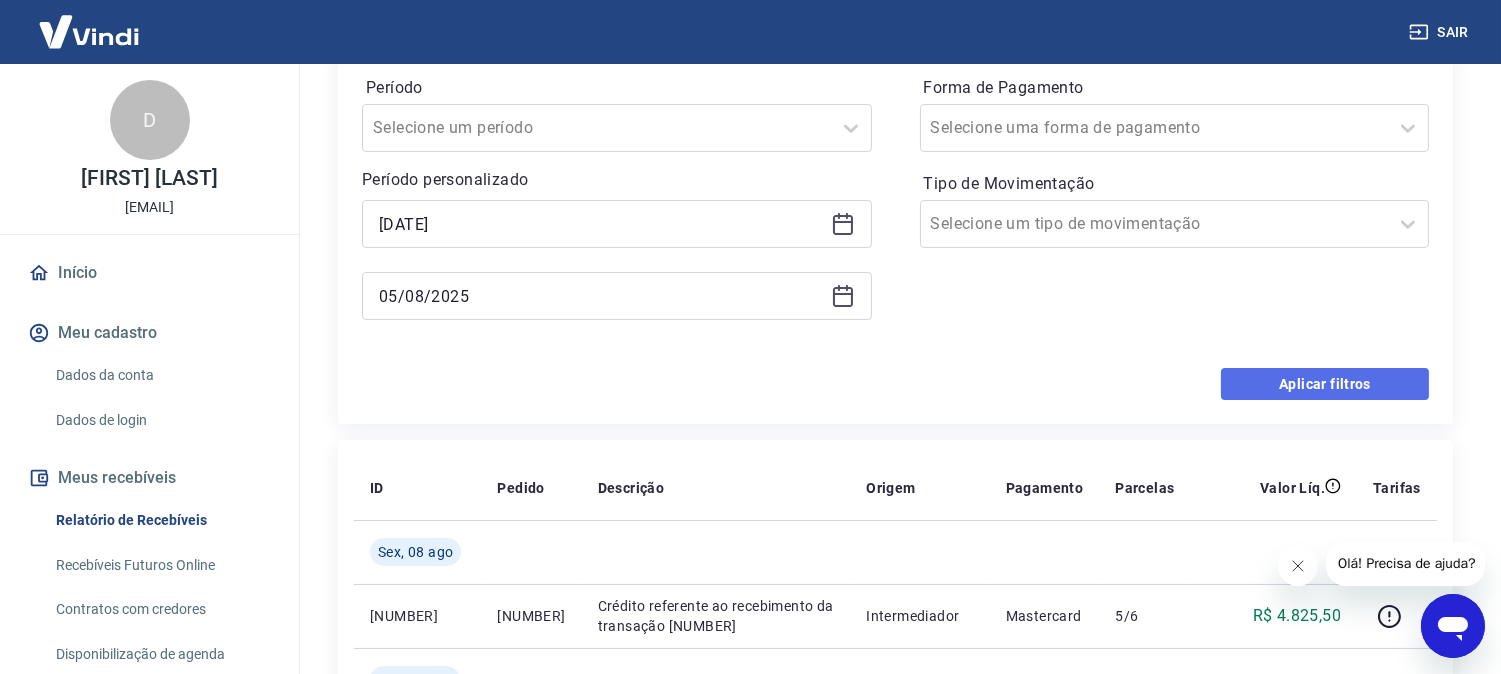 click on "Aplicar filtros" at bounding box center (1325, 384) 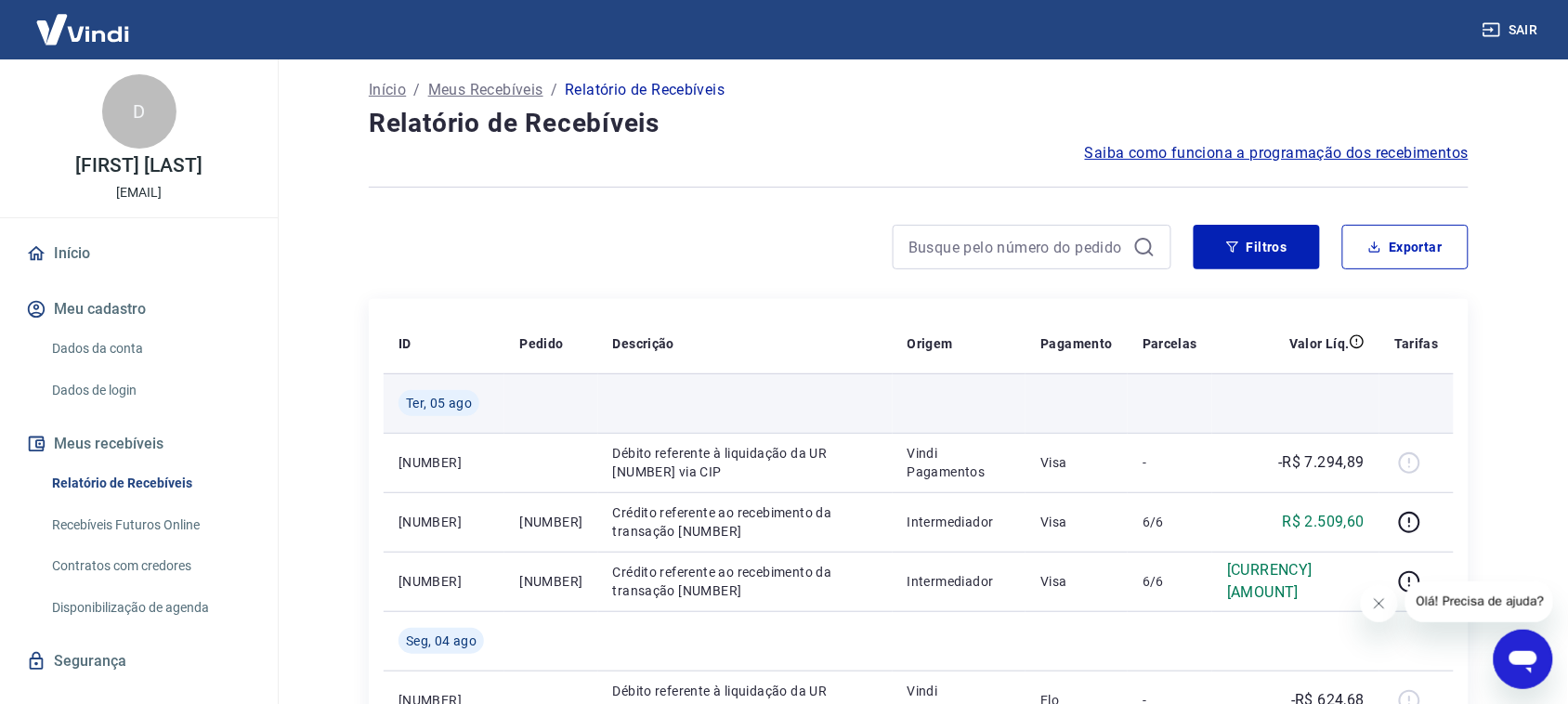 scroll, scrollTop: 0, scrollLeft: 0, axis: both 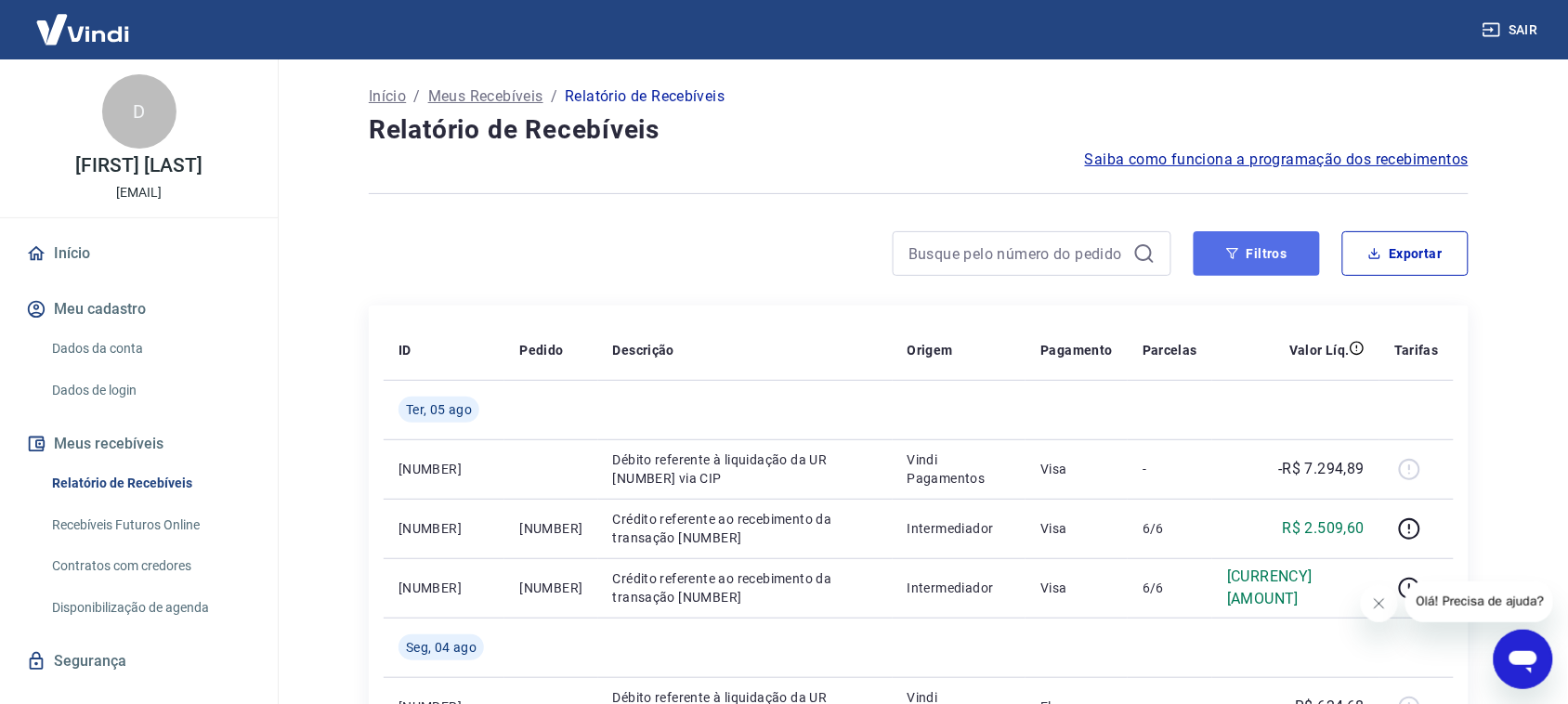 click on "Filtros" at bounding box center (1257, 254) 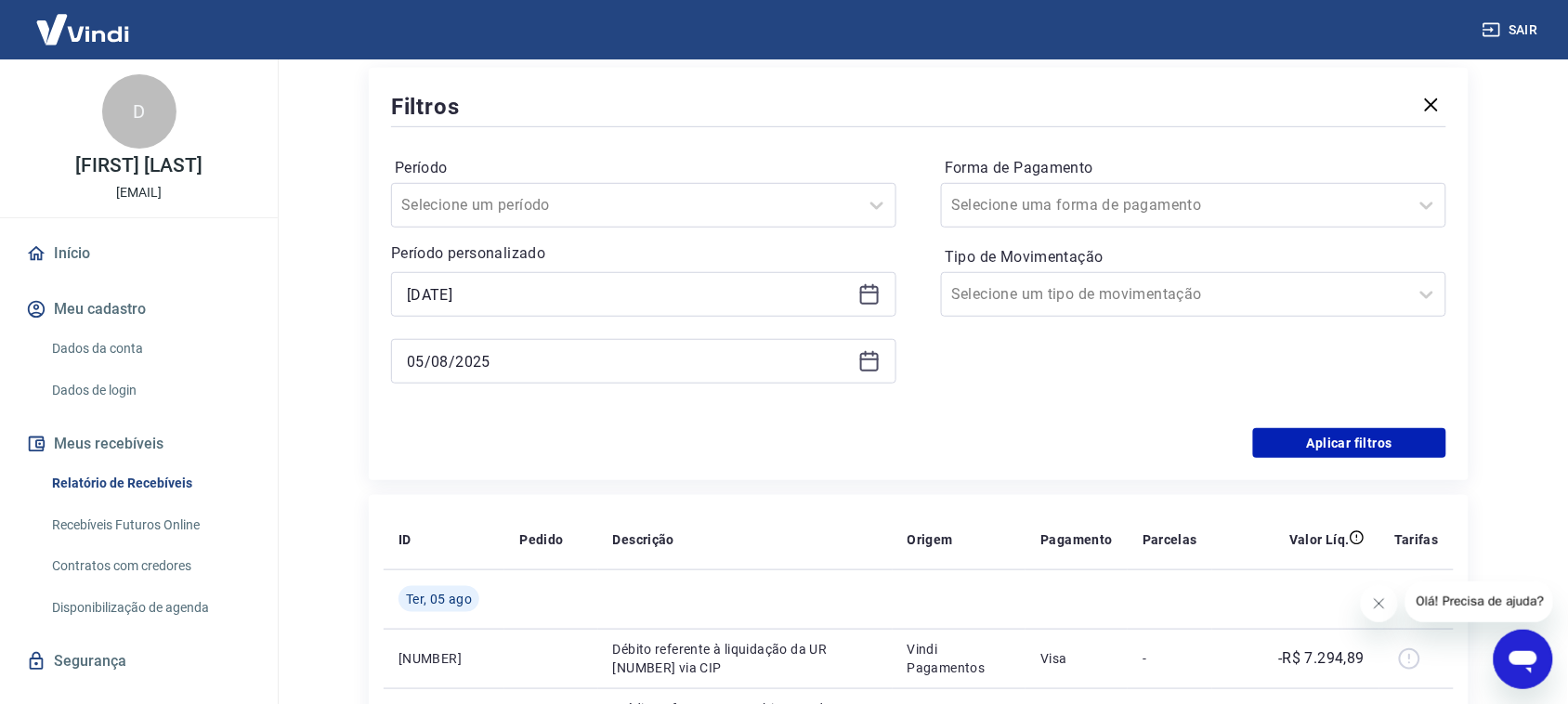 scroll, scrollTop: 232, scrollLeft: 0, axis: vertical 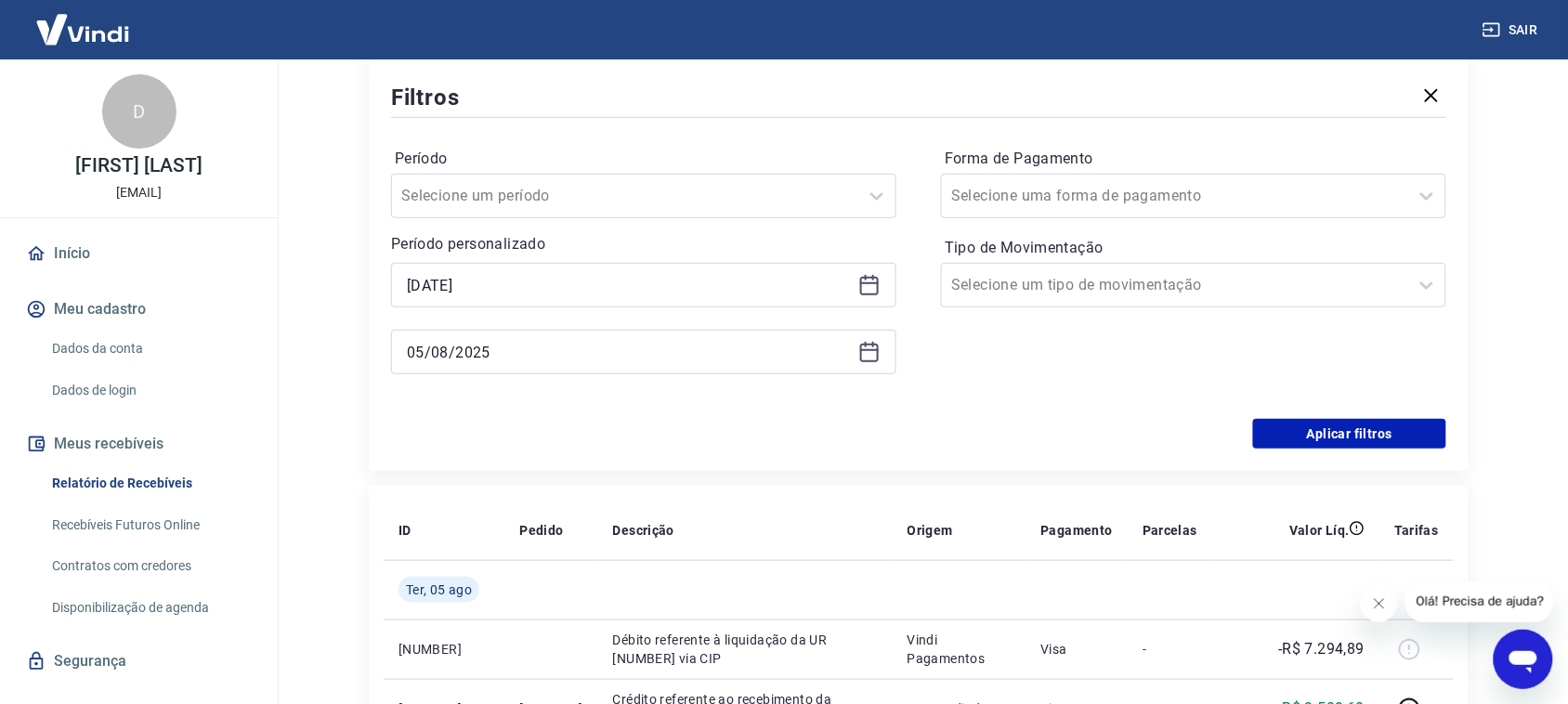 click 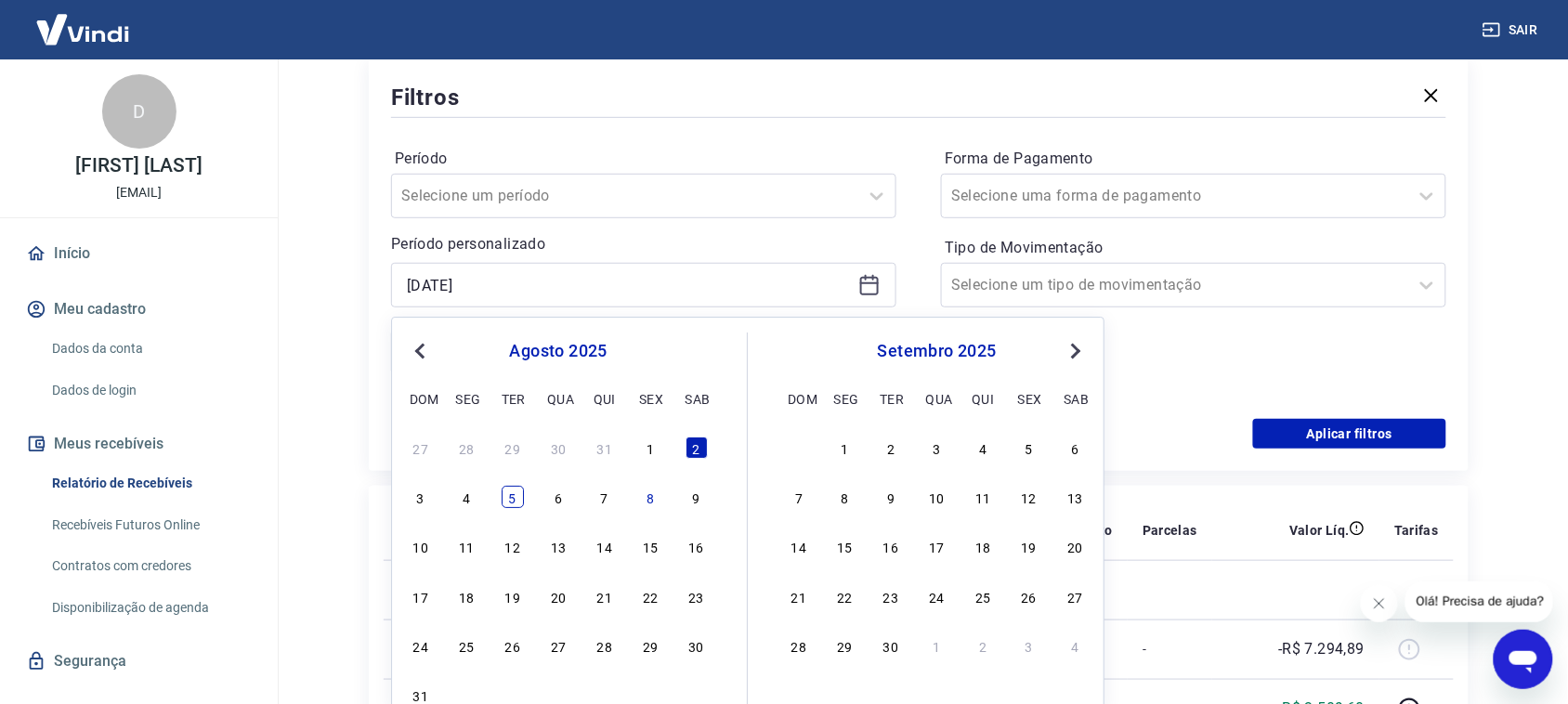 click on "5" at bounding box center (513, 497) 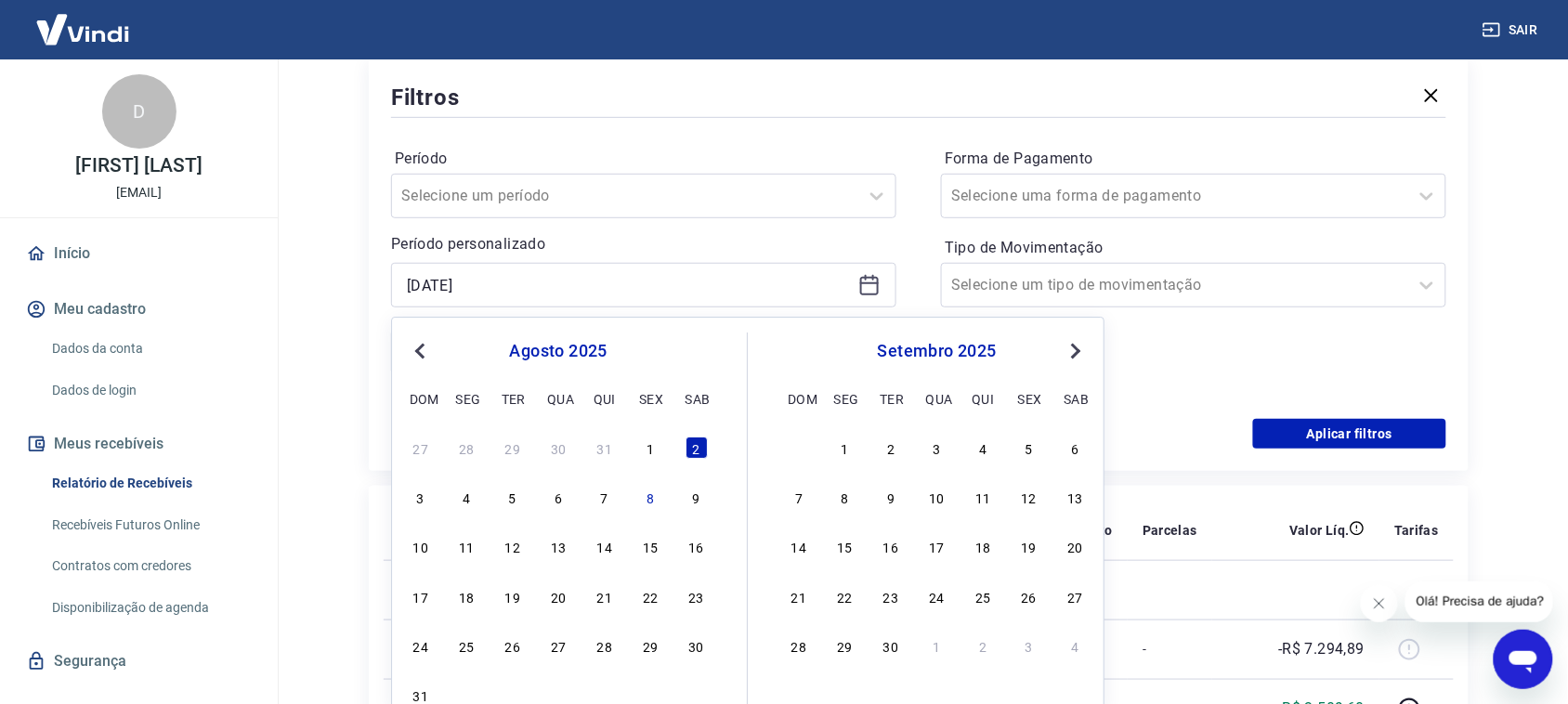 type on "05/08/2025" 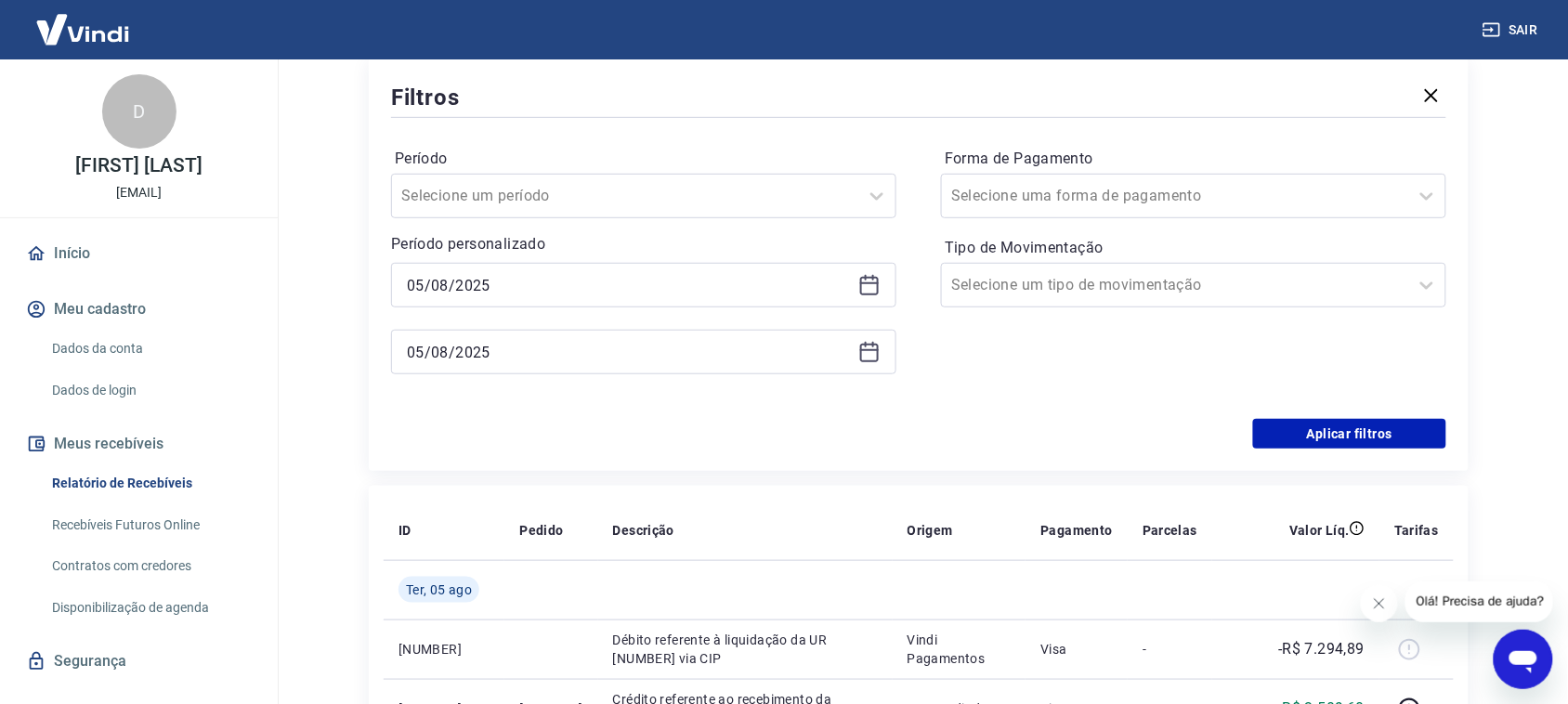 click 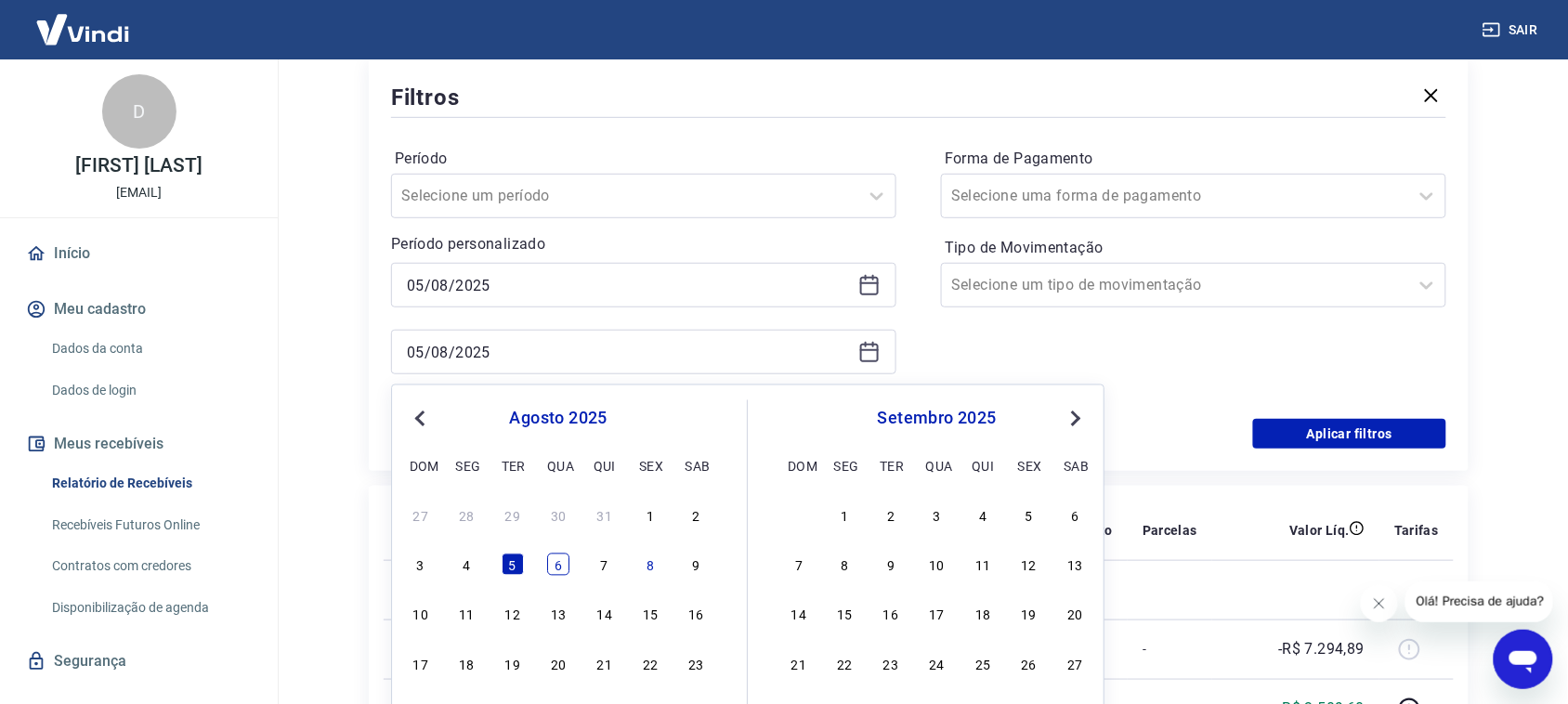 click on "6" at bounding box center [558, 565] 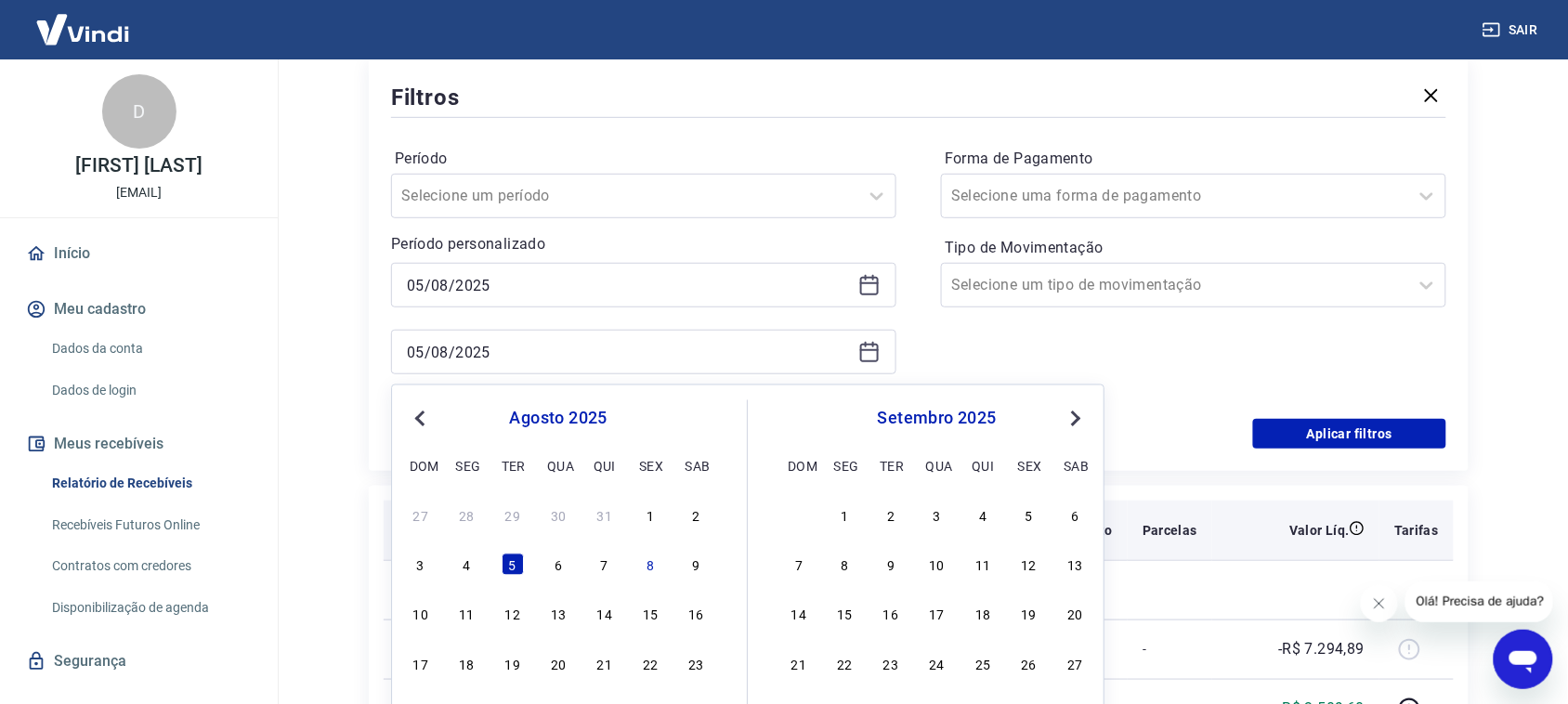 type on "06/08/2025" 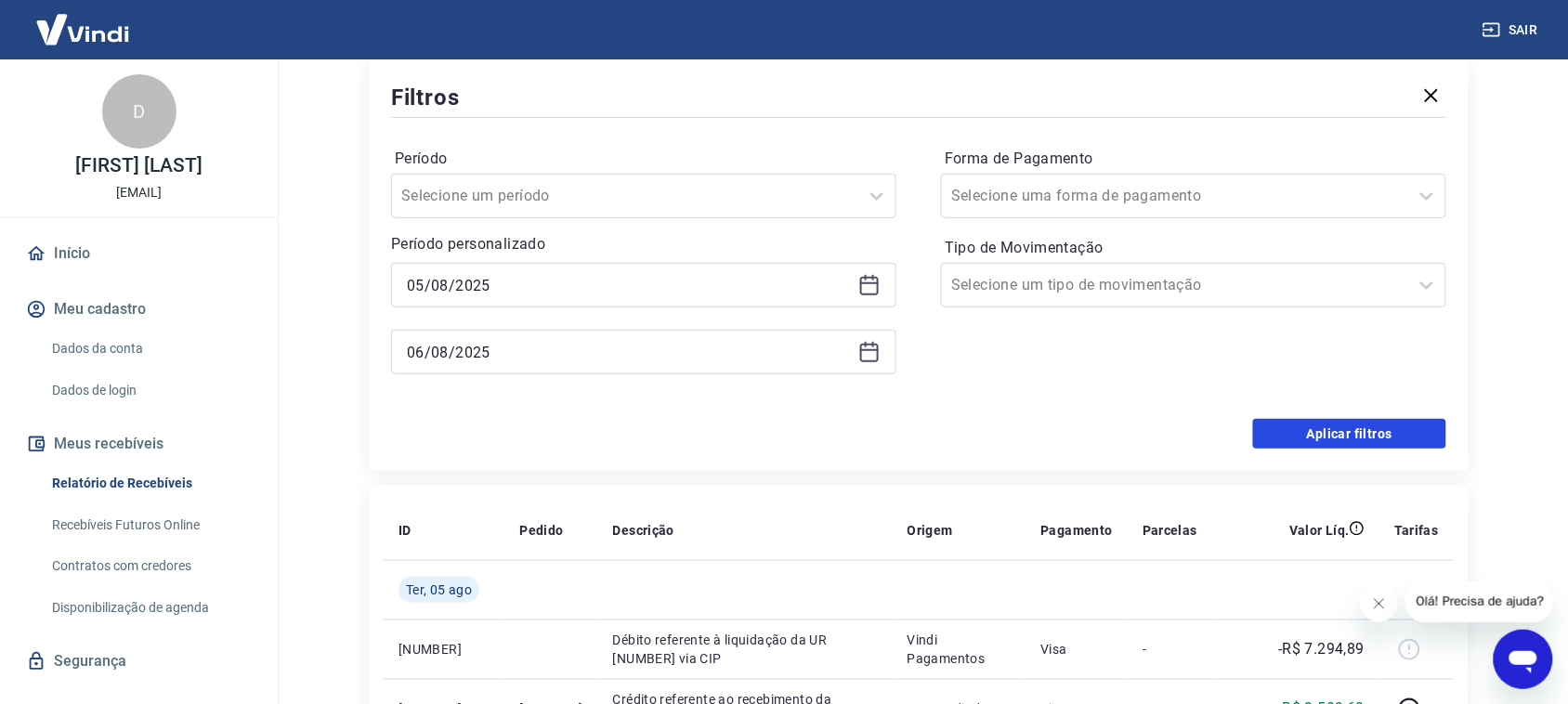 click on "Aplicar filtros" at bounding box center [1350, 434] 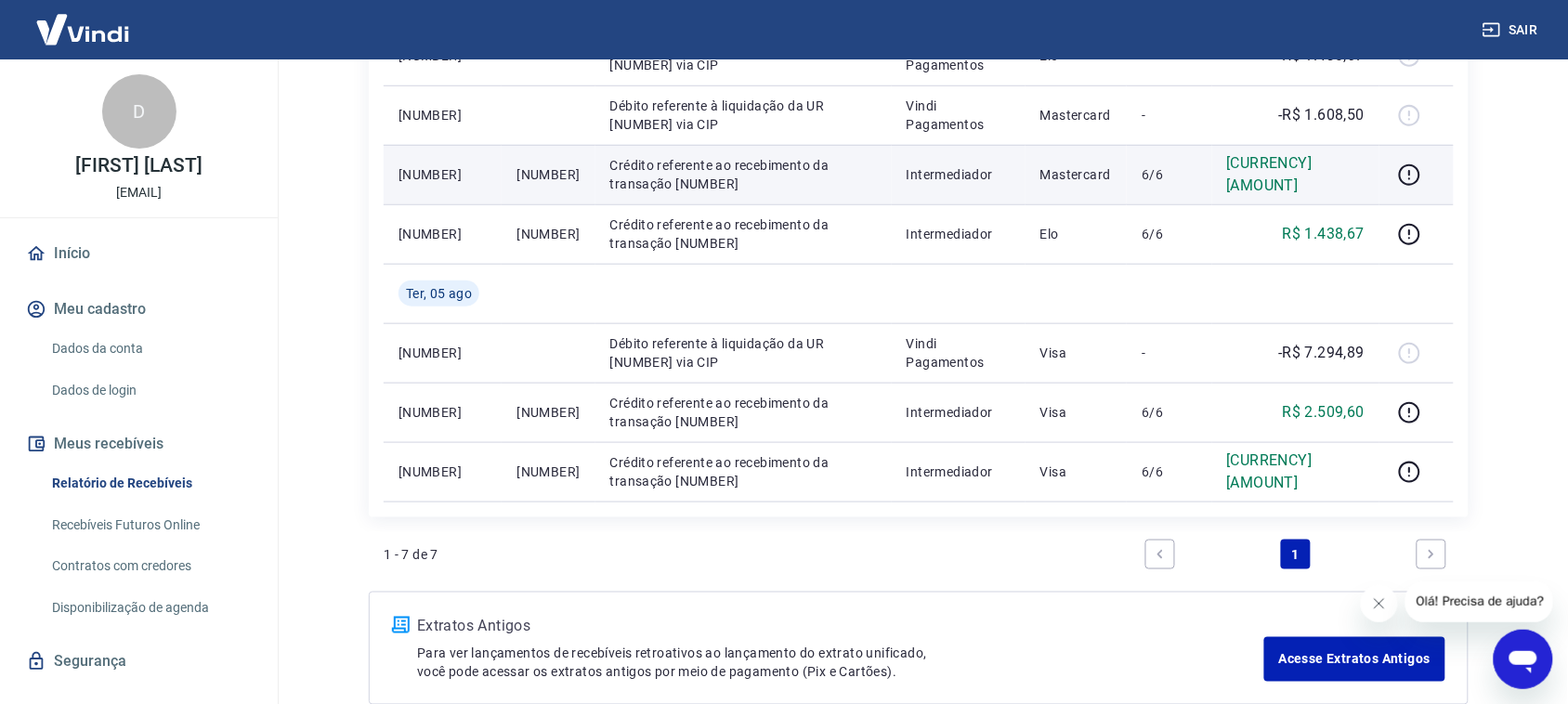 scroll, scrollTop: 464, scrollLeft: 0, axis: vertical 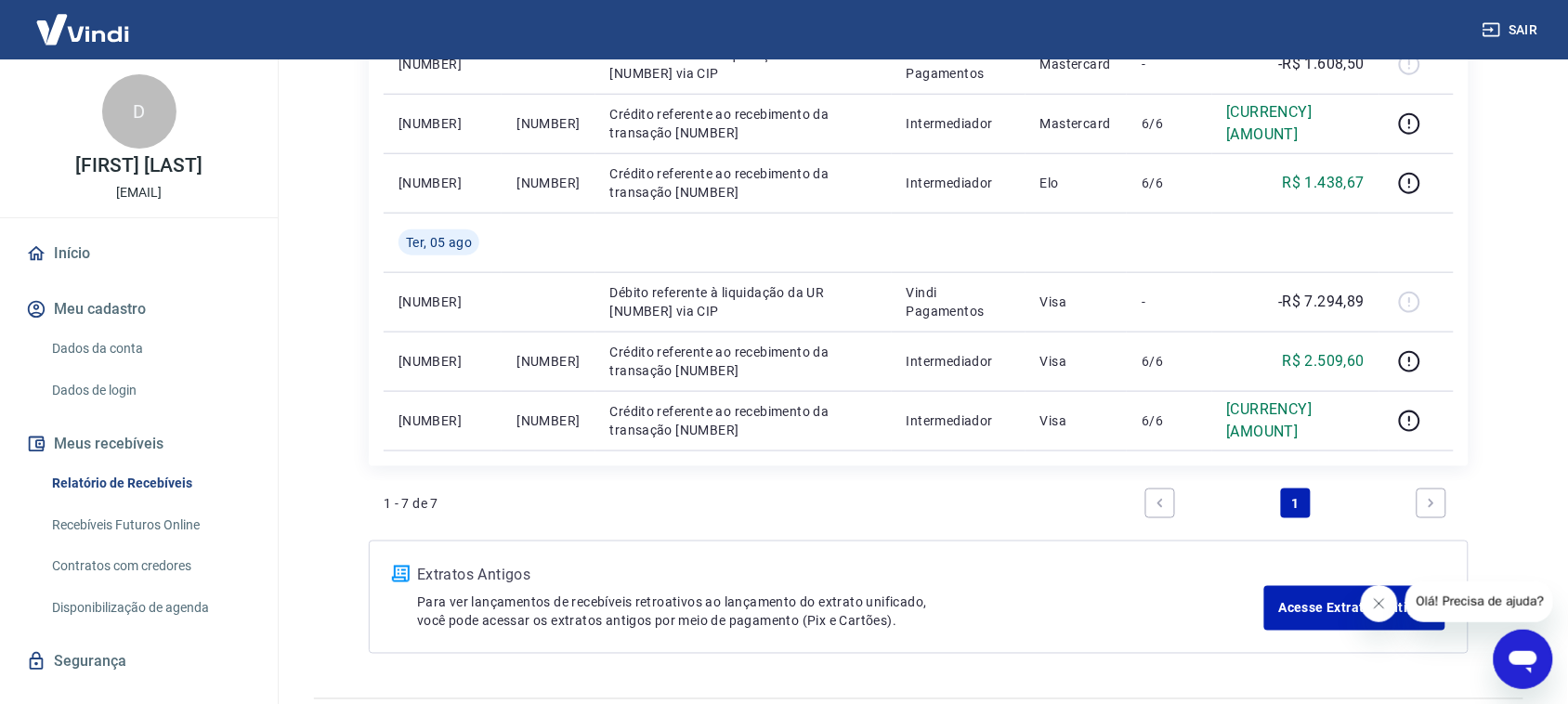 click on "1 - [NUMBER] de [NUMBER] [NUMBER]" at bounding box center (919, 503) 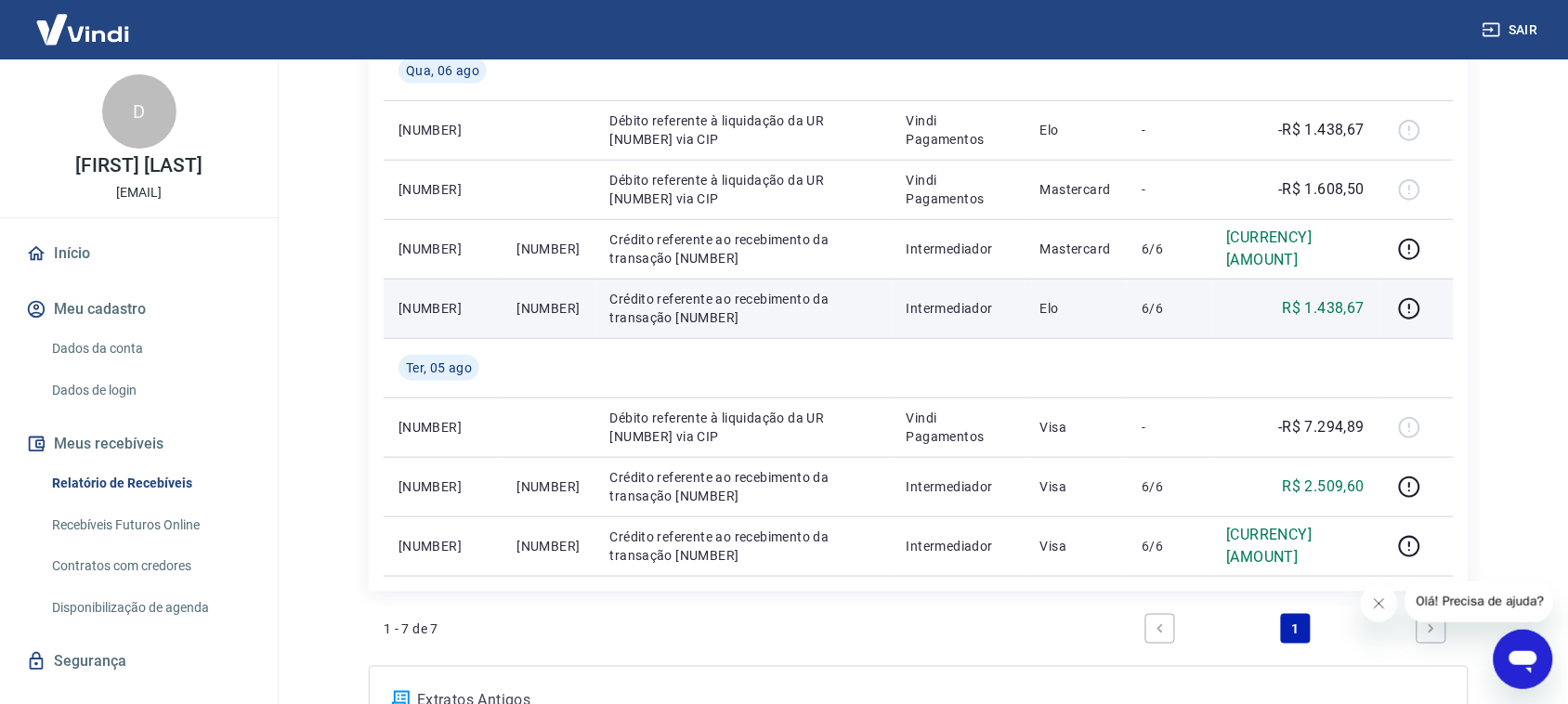 scroll, scrollTop: 284, scrollLeft: 0, axis: vertical 